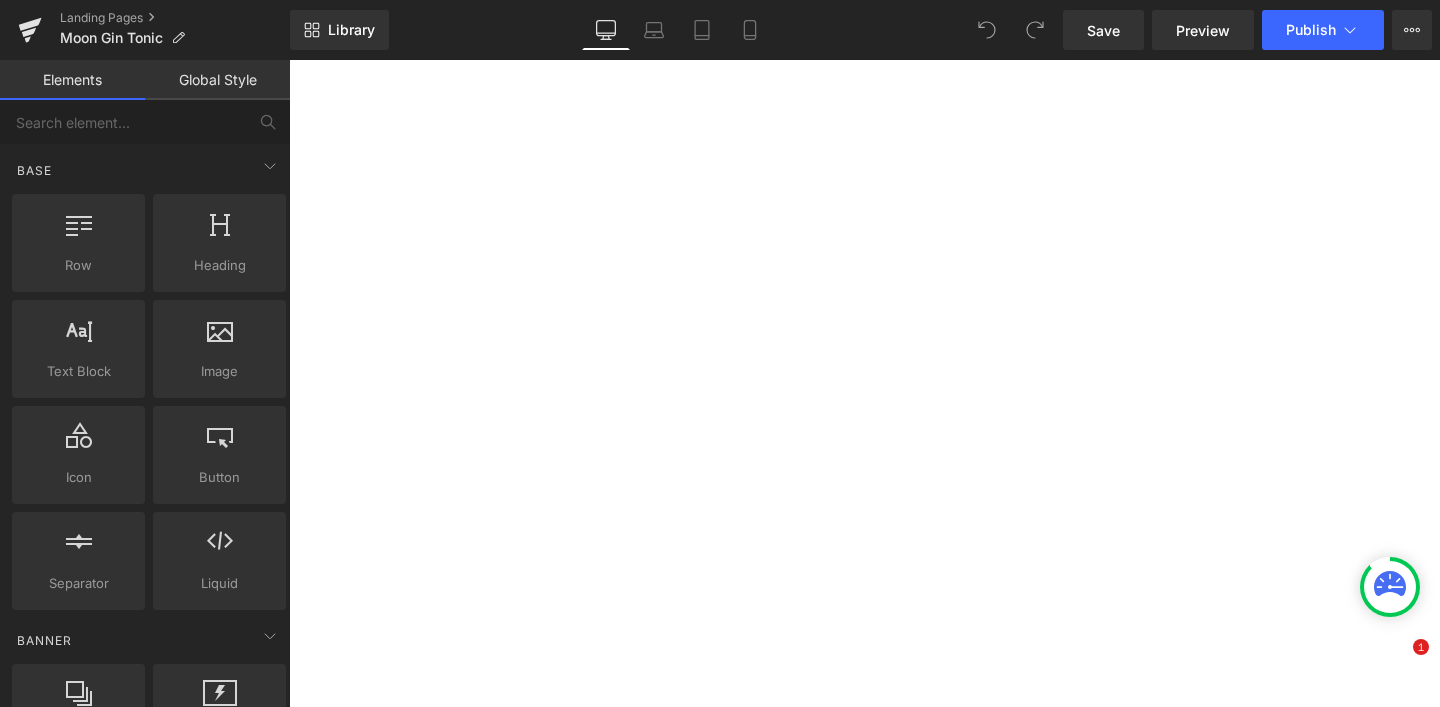 scroll, scrollTop: 0, scrollLeft: 0, axis: both 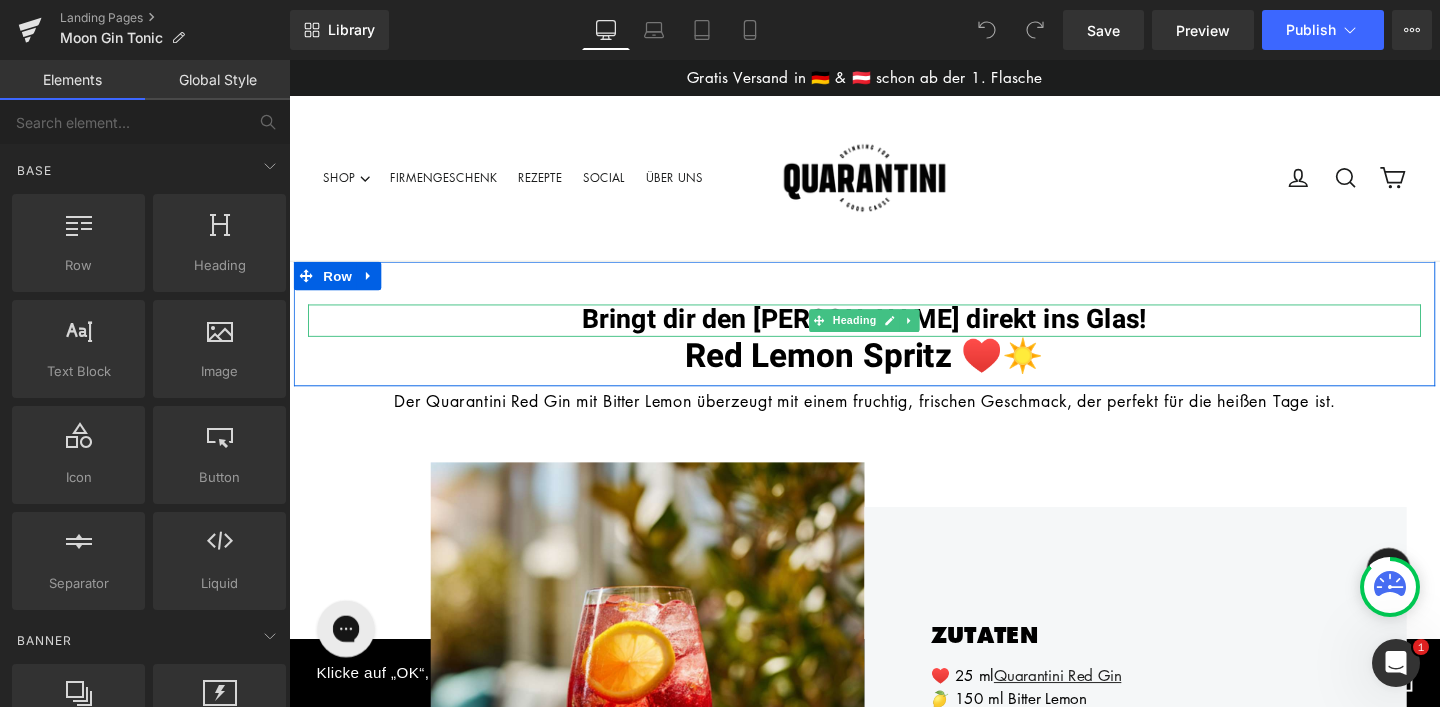 click on "Bringt dir den [PERSON_NAME] direkt ins Glas!" at bounding box center [894, 333] 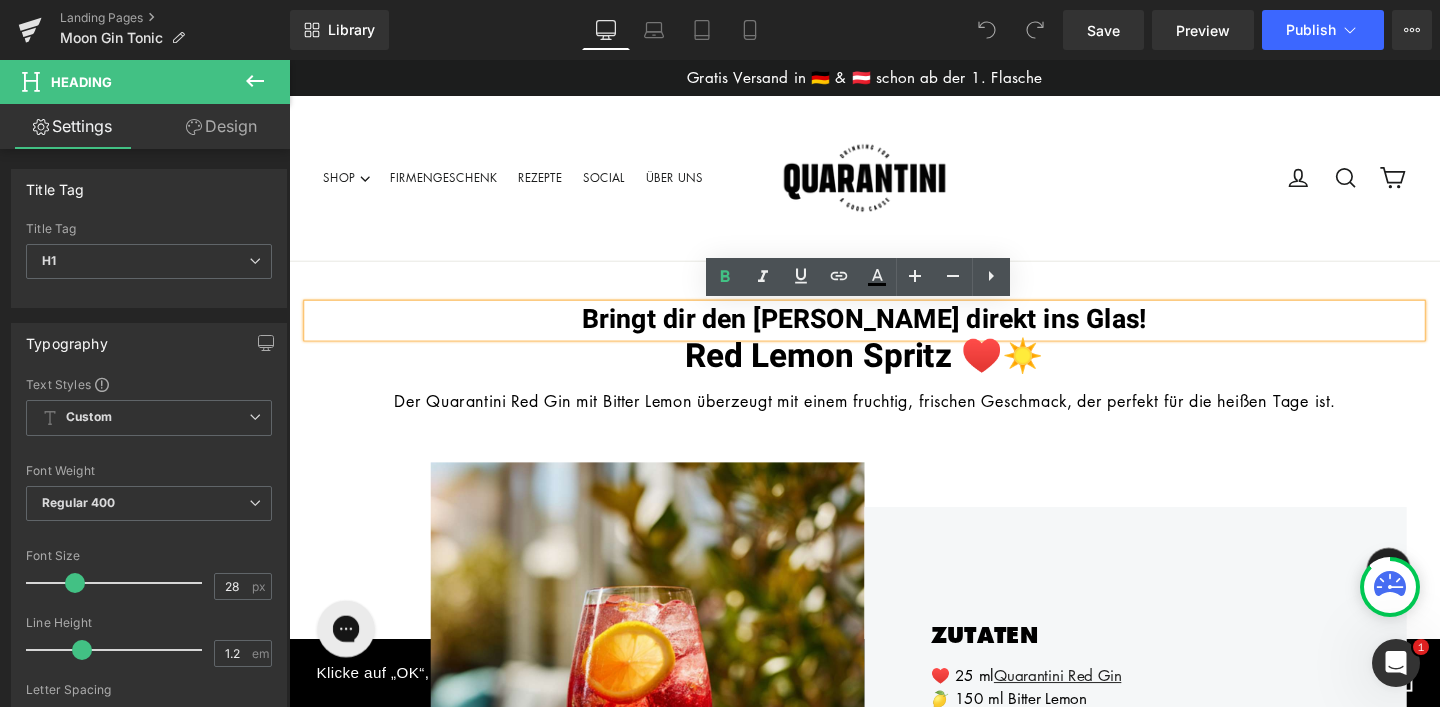 click on "Bringt dir den [PERSON_NAME] direkt ins Glas!" at bounding box center [894, 333] 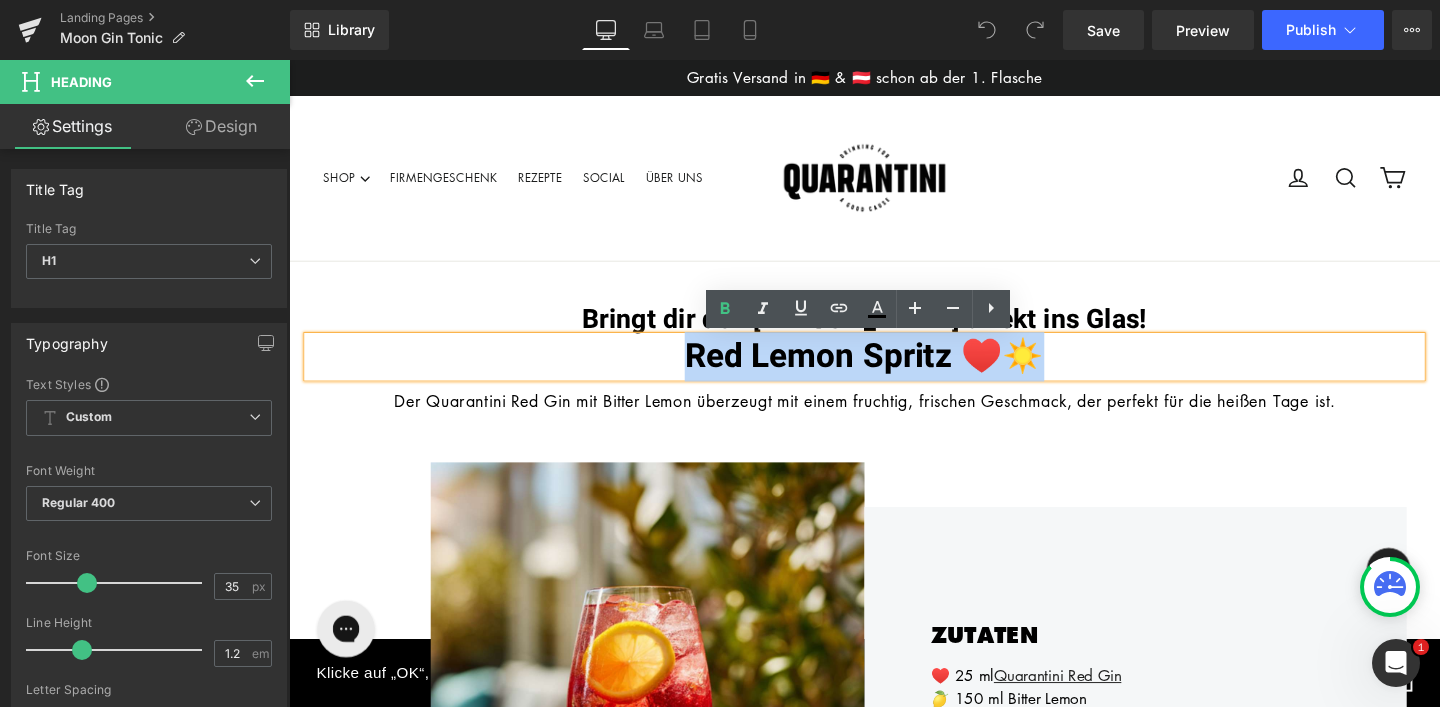drag, startPoint x: 1060, startPoint y: 373, endPoint x: 704, endPoint y: 372, distance: 356.0014 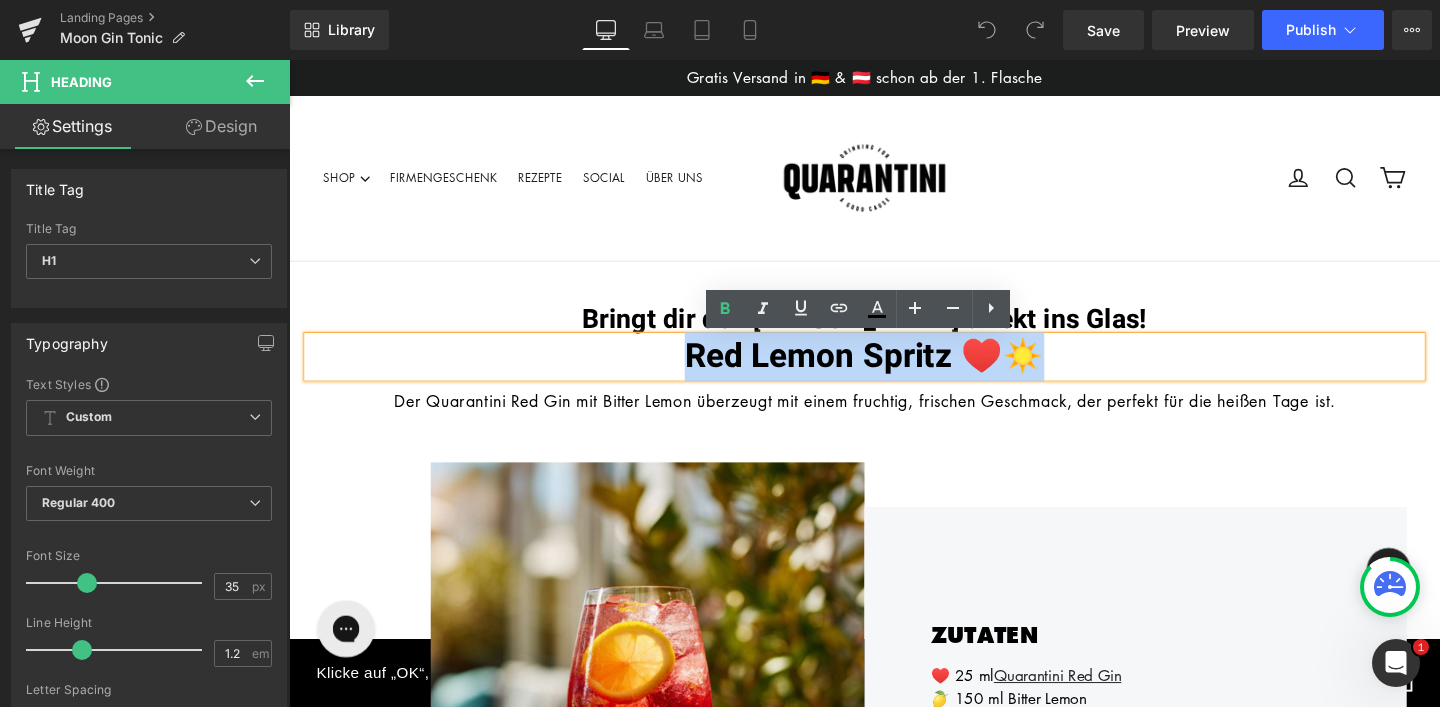 type 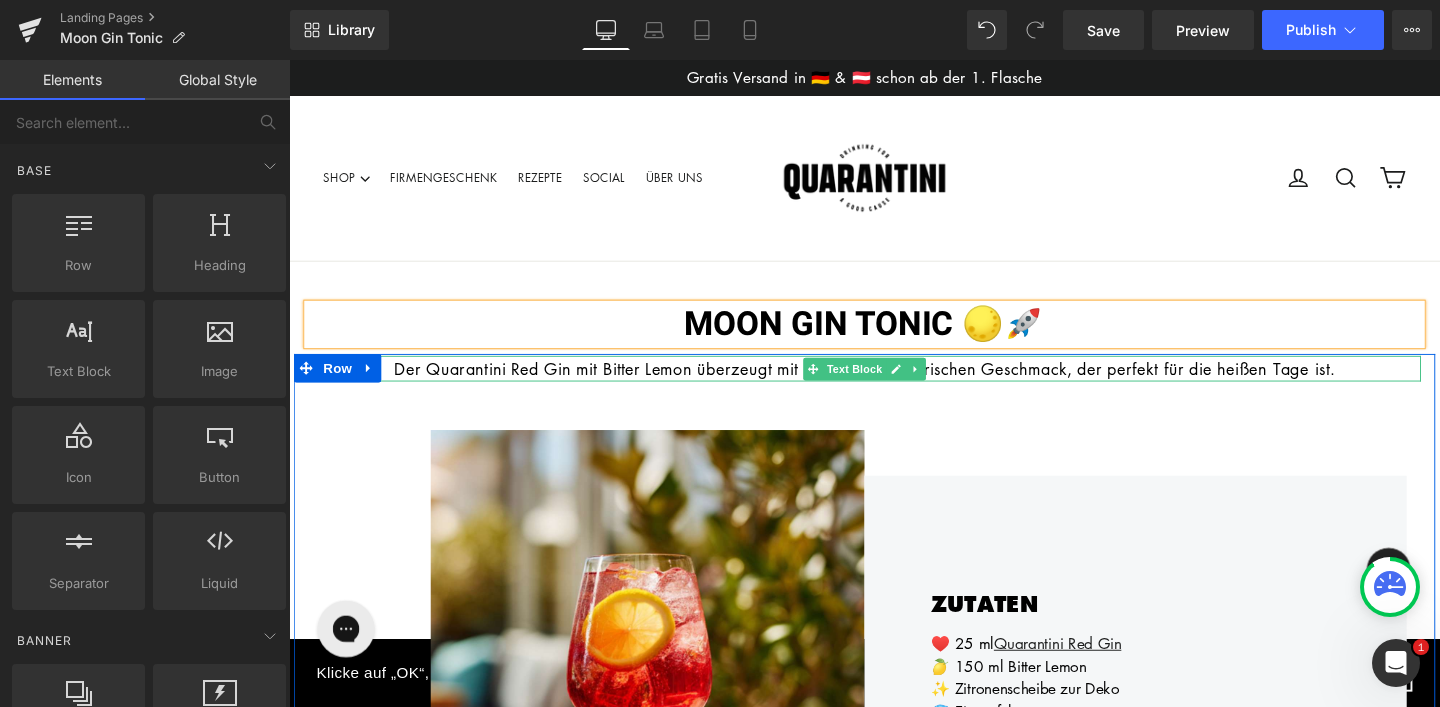 click on "Der Quarantini Red Gin mit Bitter Lemon überzeugt mit einem fruchtig, frischen Geschmack, der perfekt für die heißen Tage ist." at bounding box center (894, 384) 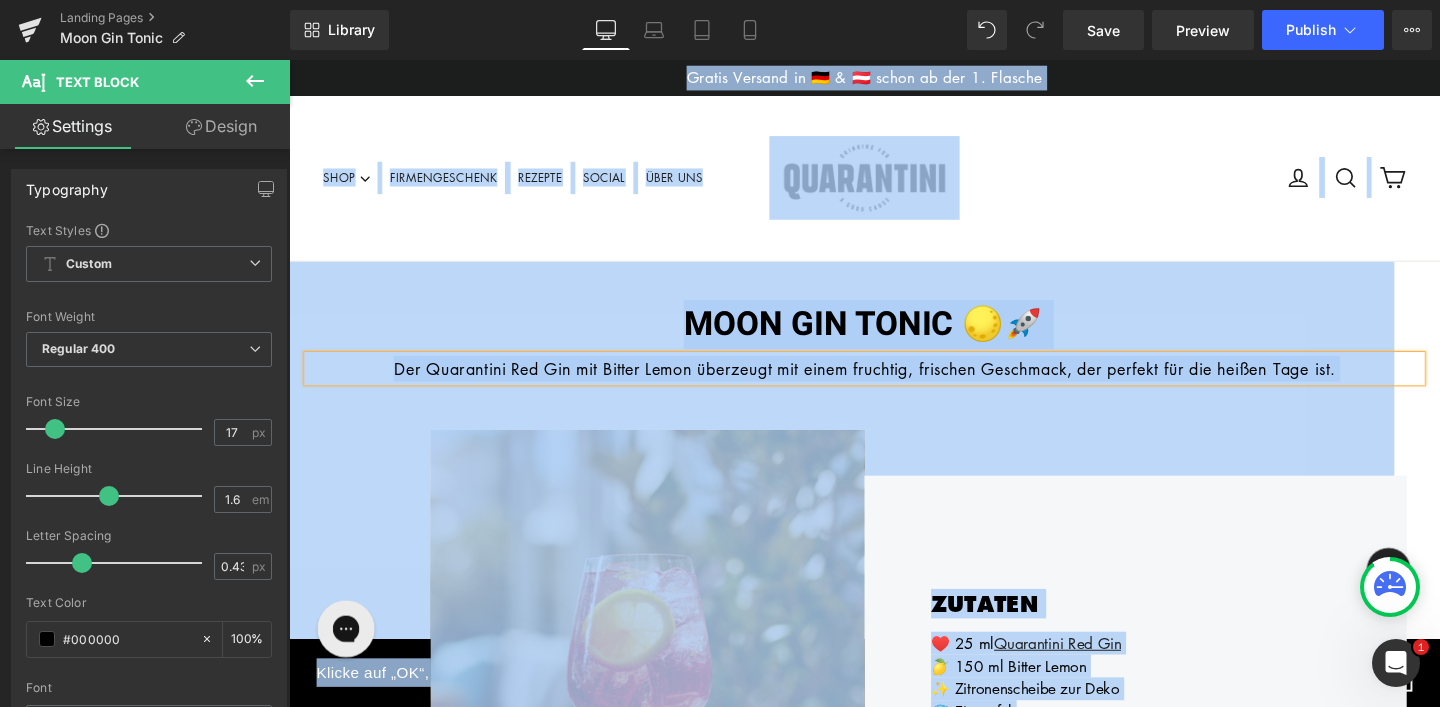 click on "Image         ZUTATEN Heading         ♥️ 25 ml  Quarantini Red Gin 🍋 150 ml Bitter Lemon ✨ Zitronenscheibe zur Deko 🧊 Eiswürfel Text Block         HIER ZUM RED GIN Button         Row         Row   51px" at bounding box center [894, 744] 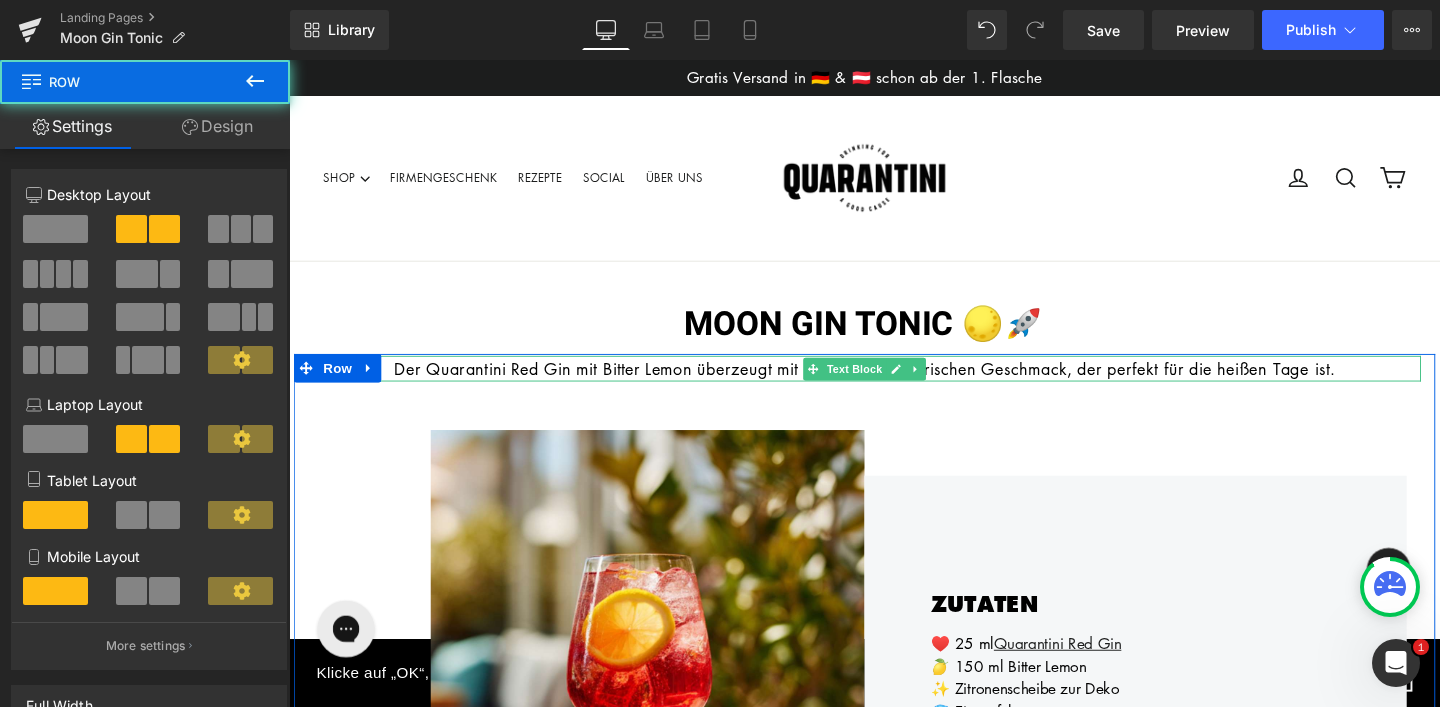 click on "Der Quarantini Red Gin mit Bitter Lemon überzeugt mit einem fruchtig, frischen Geschmack, der perfekt für die heißen Tage ist." at bounding box center (894, 384) 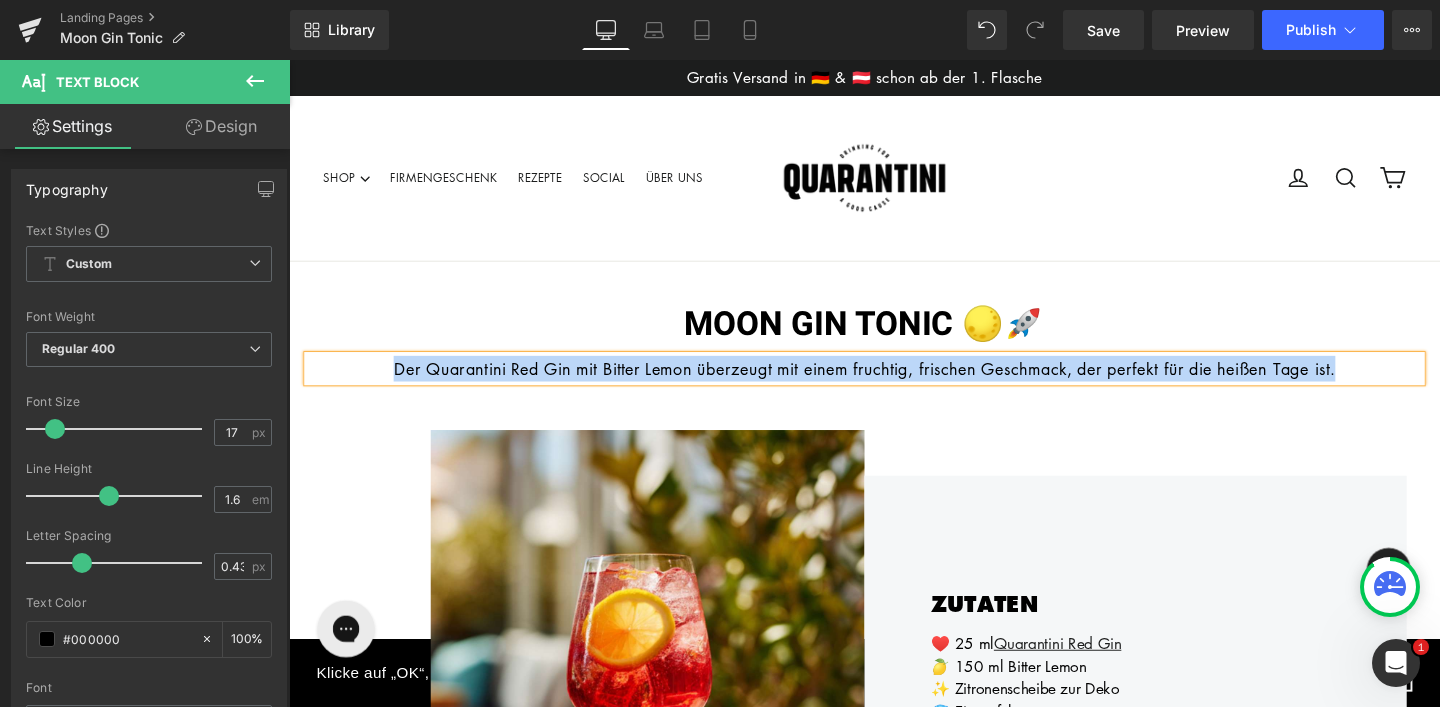 type 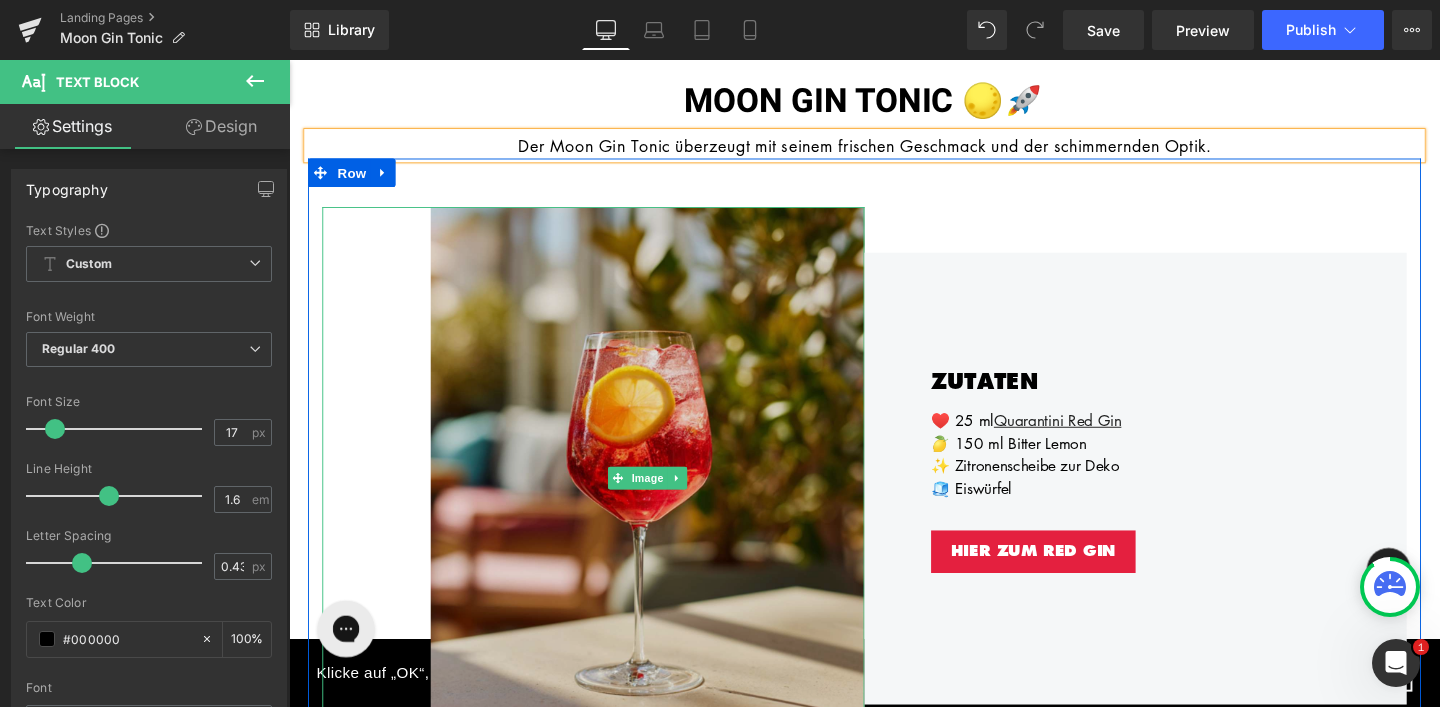 scroll, scrollTop: 251, scrollLeft: 0, axis: vertical 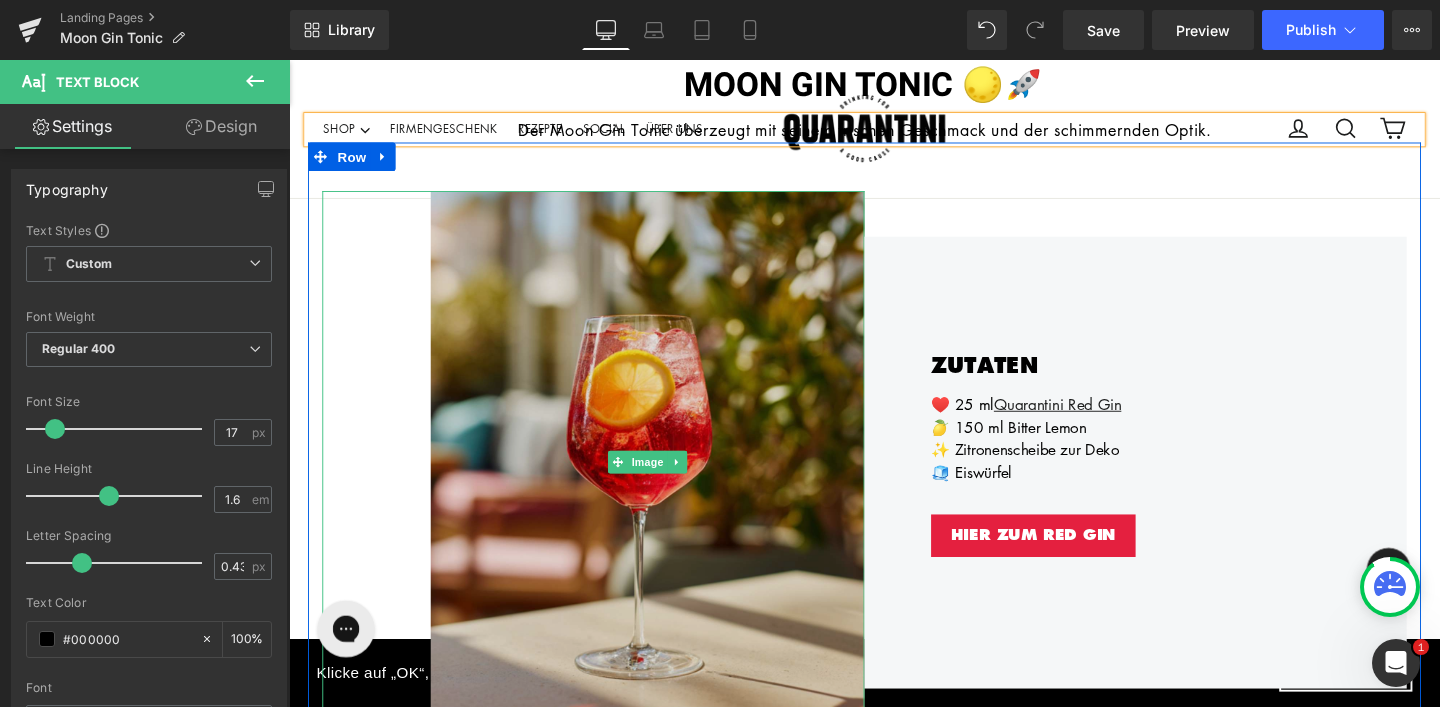 click at bounding box center [666, 483] 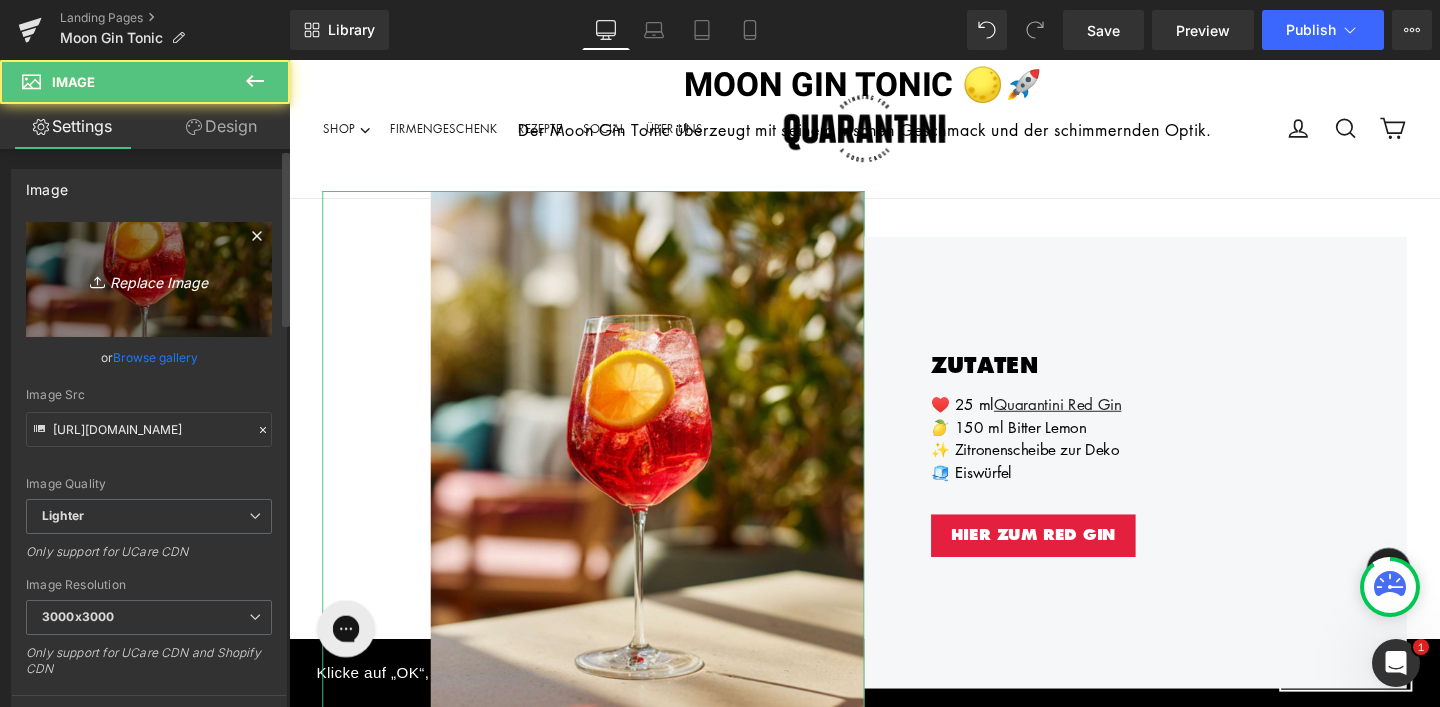 click on "Replace Image" at bounding box center (149, 279) 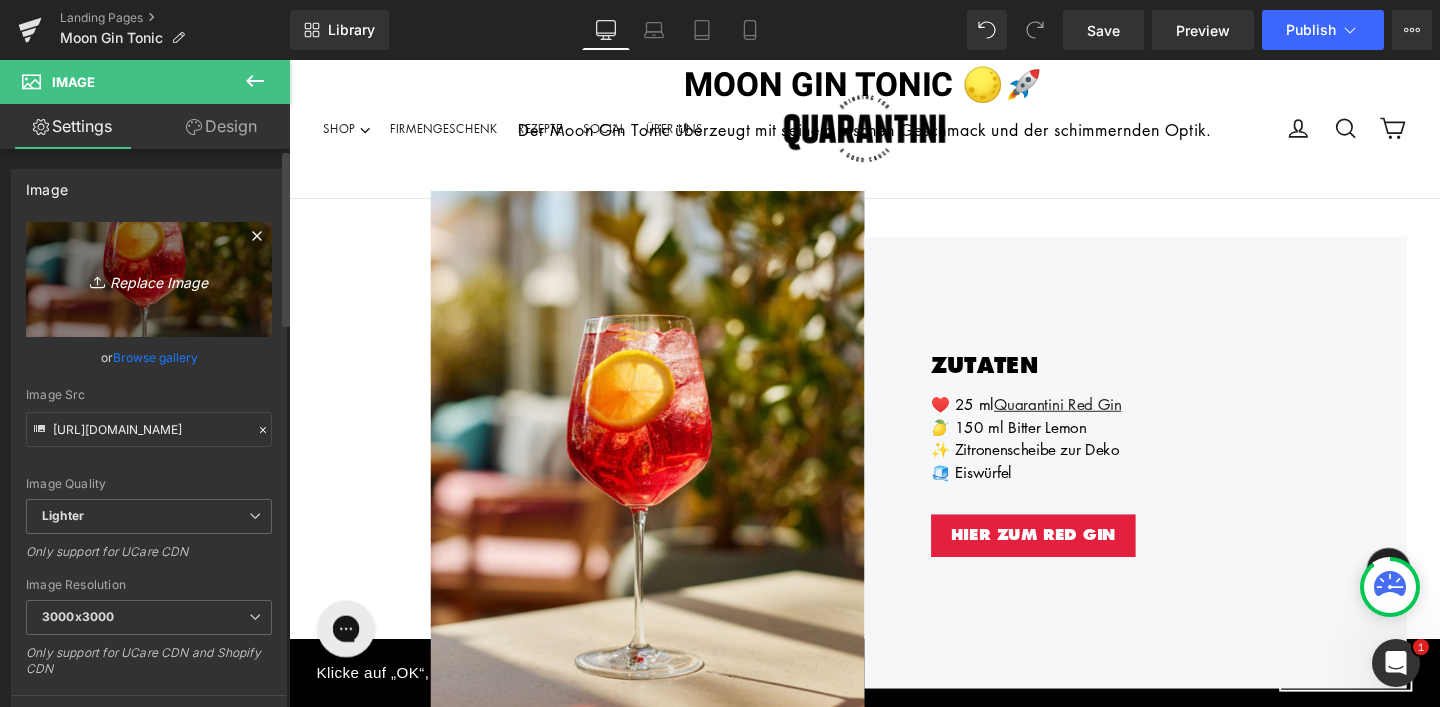 type on "C:\fakepath\Drink Instagram (18).jpg" 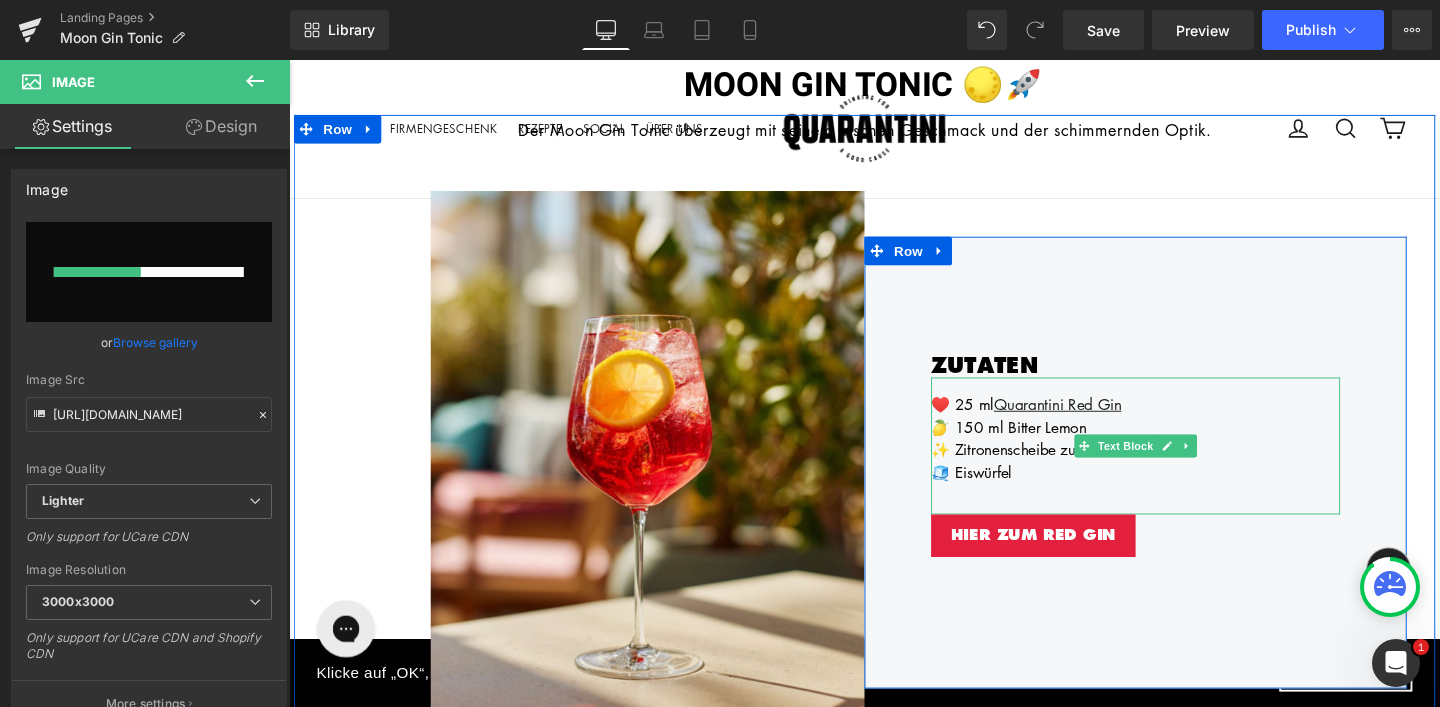 type 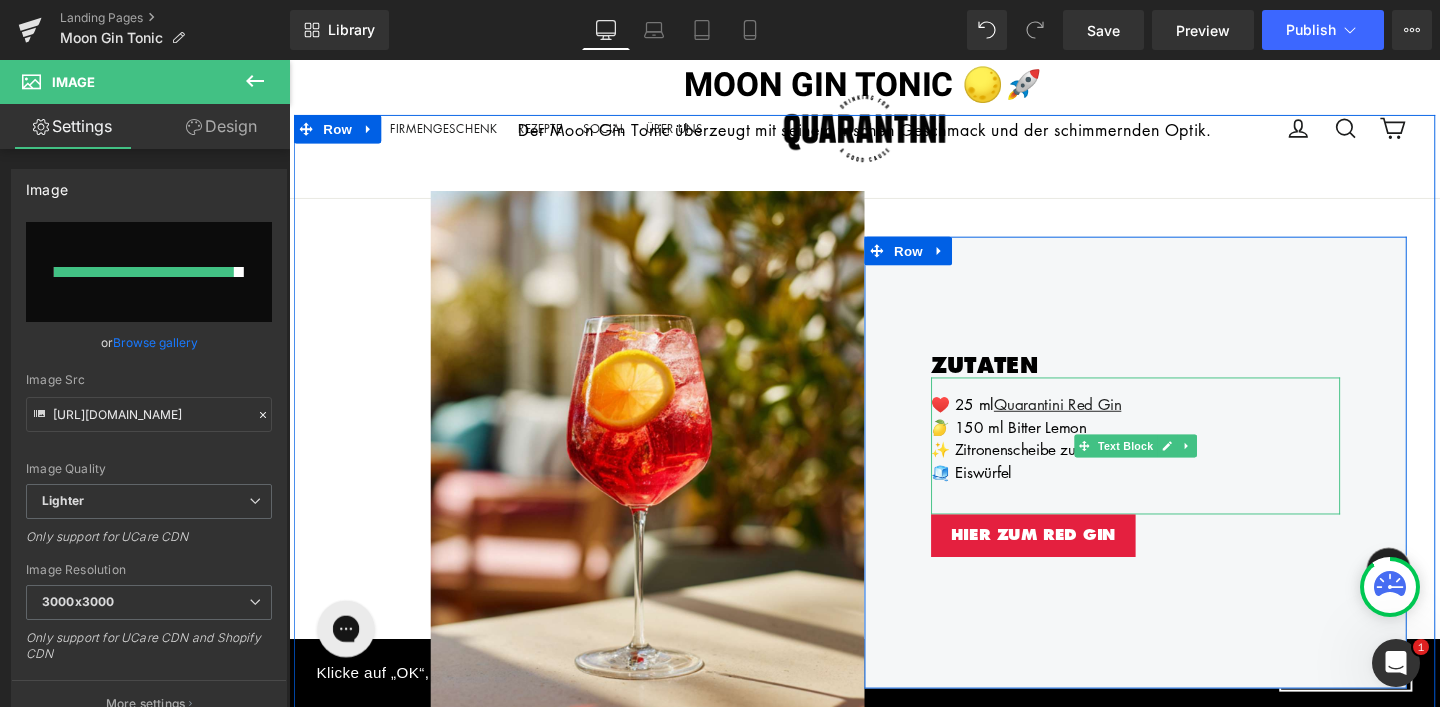 type on "[URL][DOMAIN_NAME]" 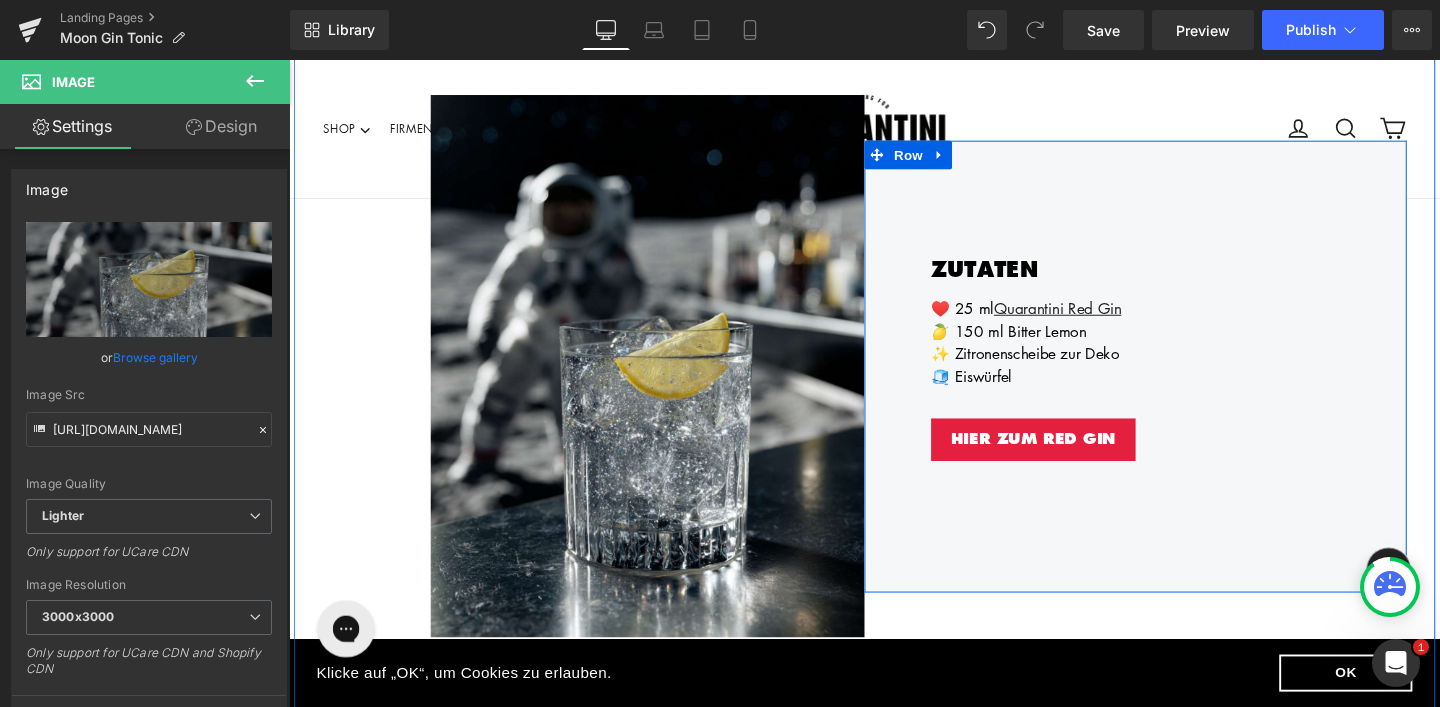 scroll, scrollTop: 357, scrollLeft: 0, axis: vertical 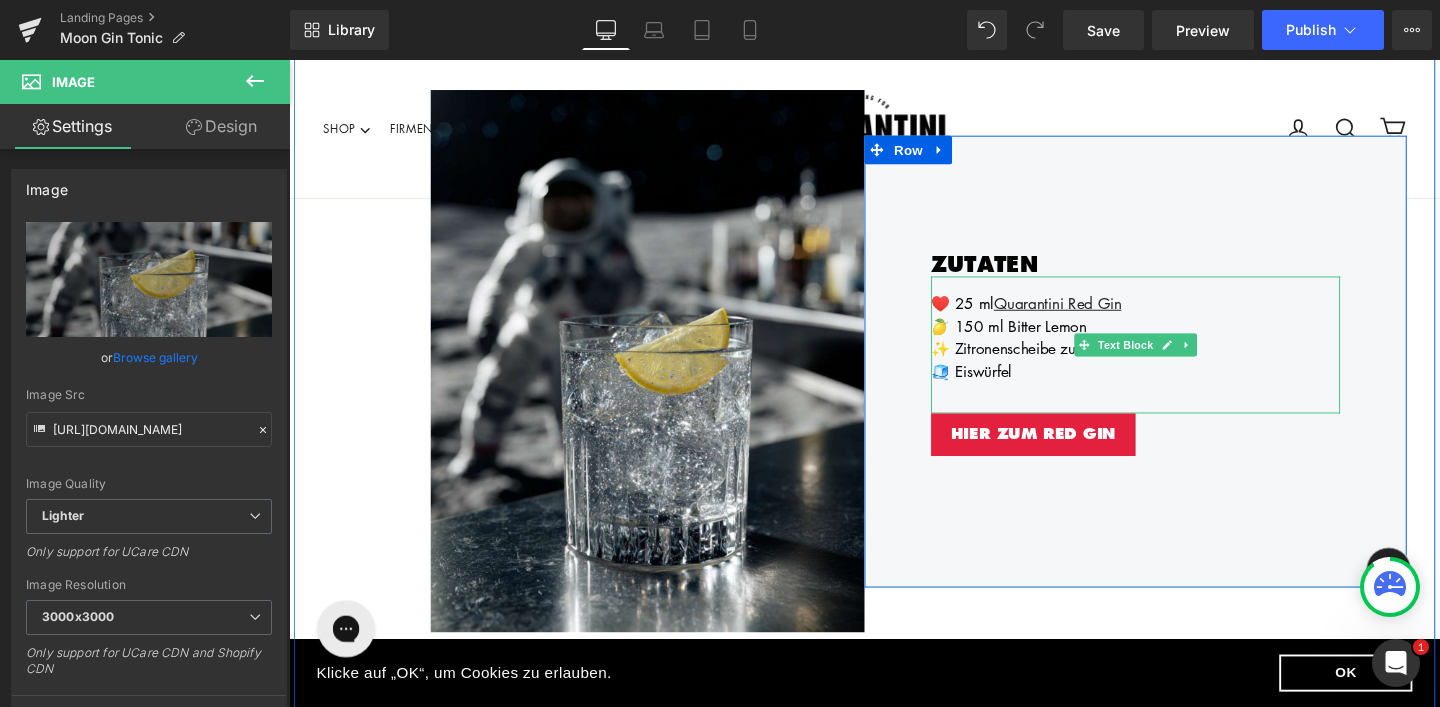 click on "♥️ 25 ml  Quarantini Red Gin" at bounding box center (1179, 316) 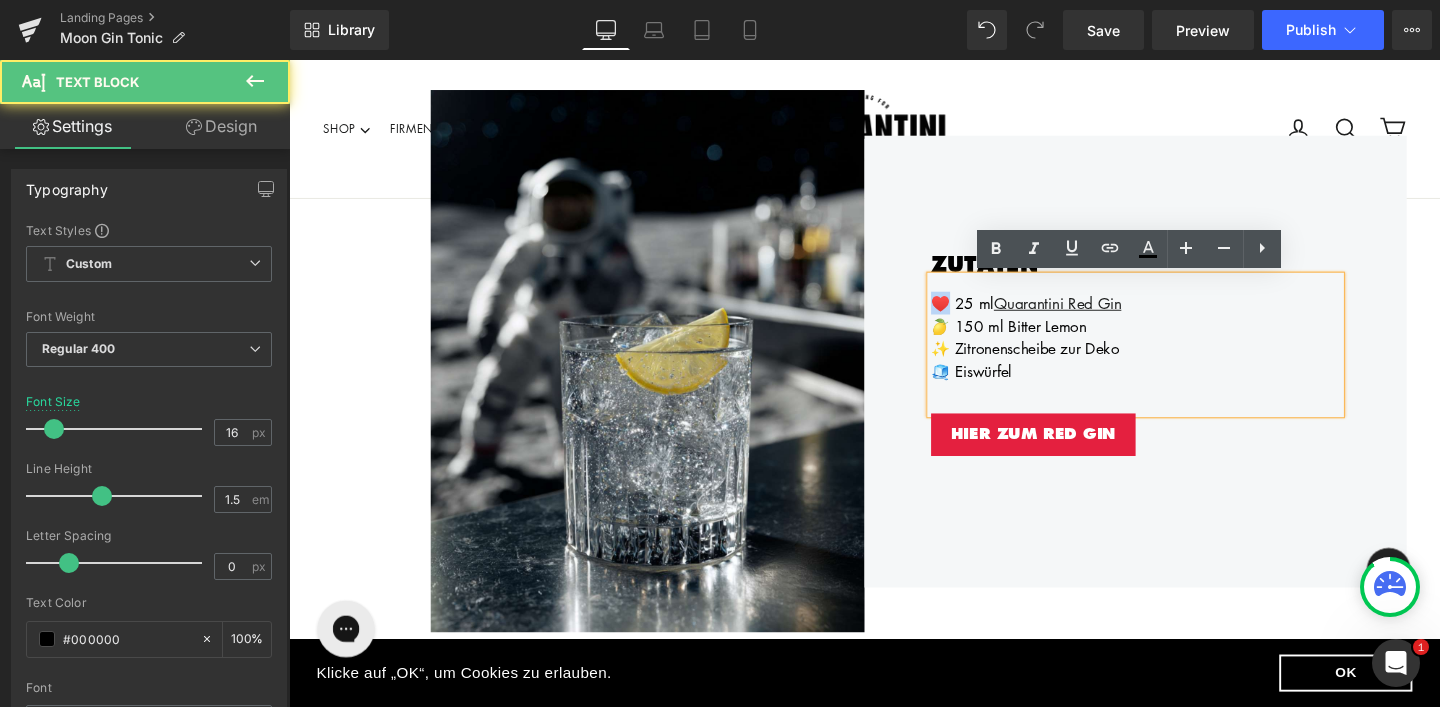 drag, startPoint x: 980, startPoint y: 315, endPoint x: 968, endPoint y: 314, distance: 12.0415945 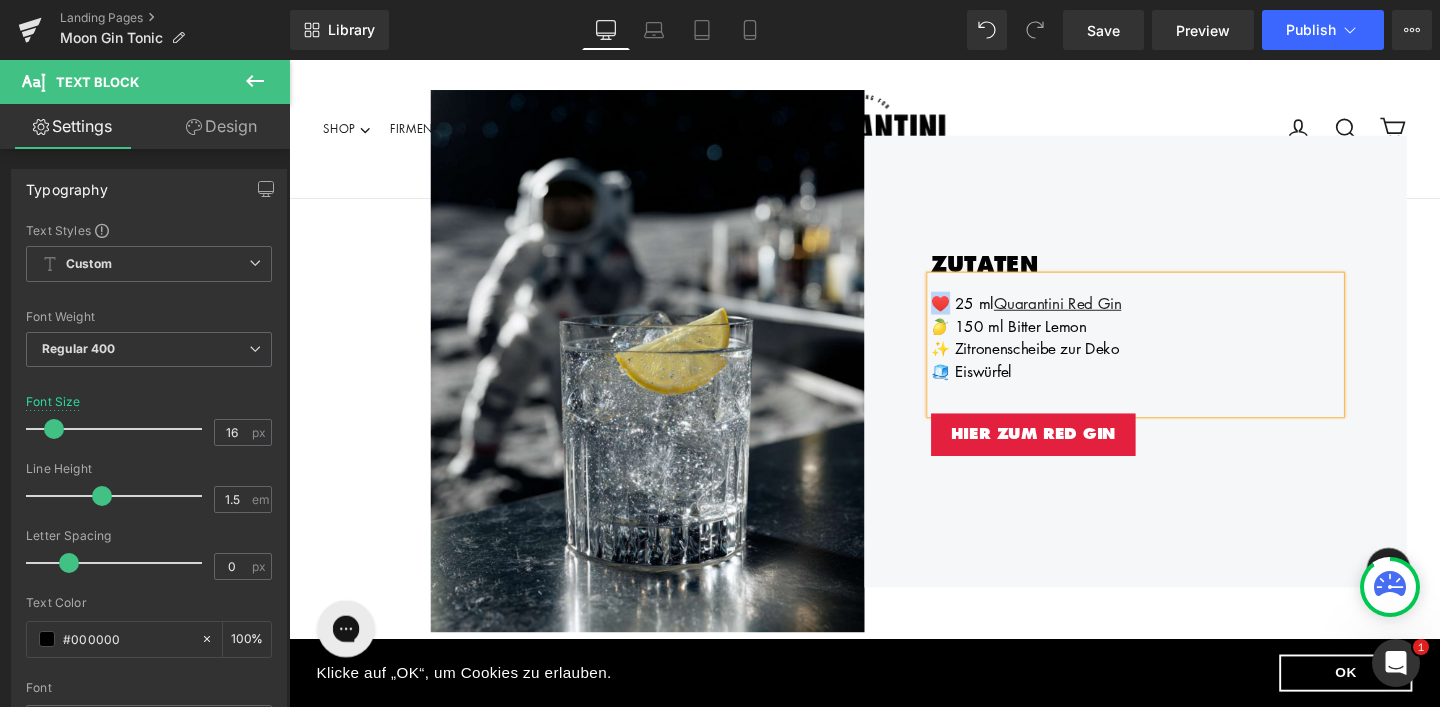type 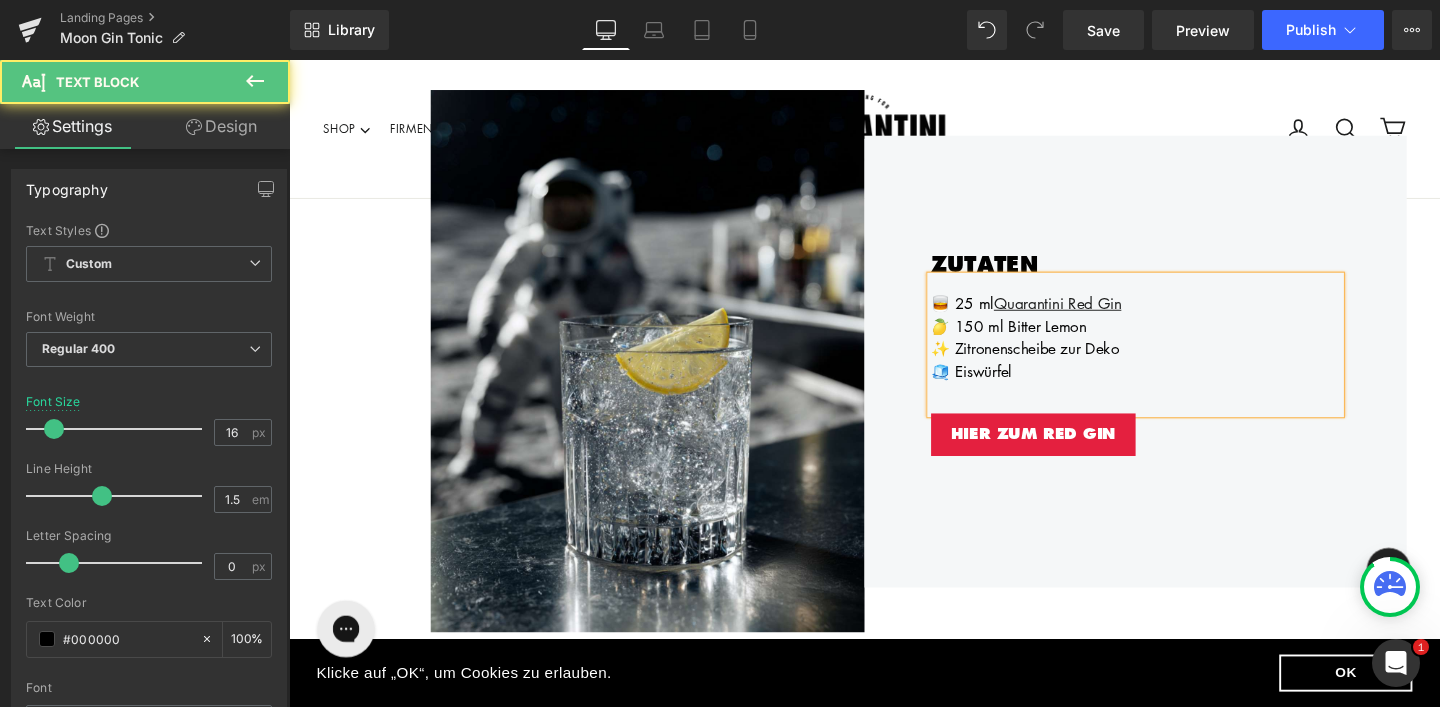 click on "🥃 25 ml  Quarantini Red Gin" at bounding box center [1179, 316] 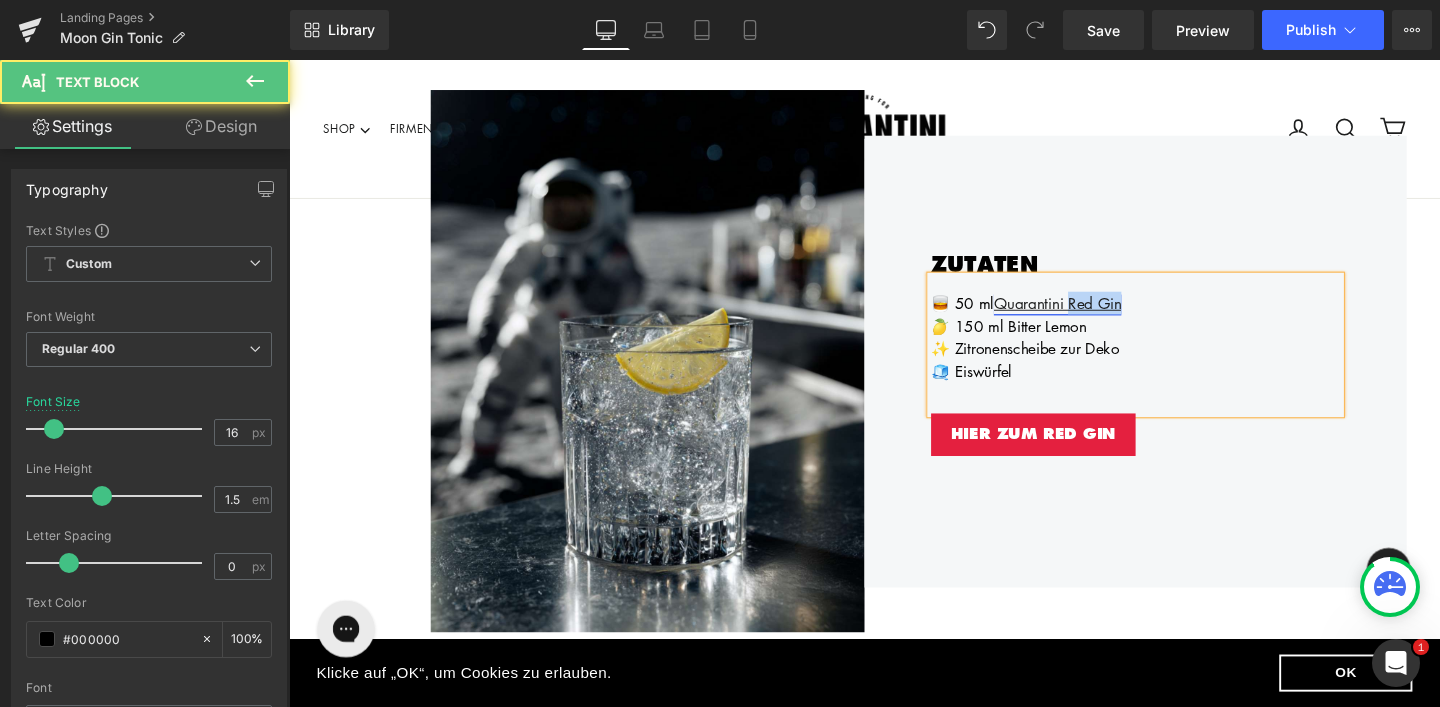 drag, startPoint x: 1191, startPoint y: 319, endPoint x: 1118, endPoint y: 318, distance: 73.00685 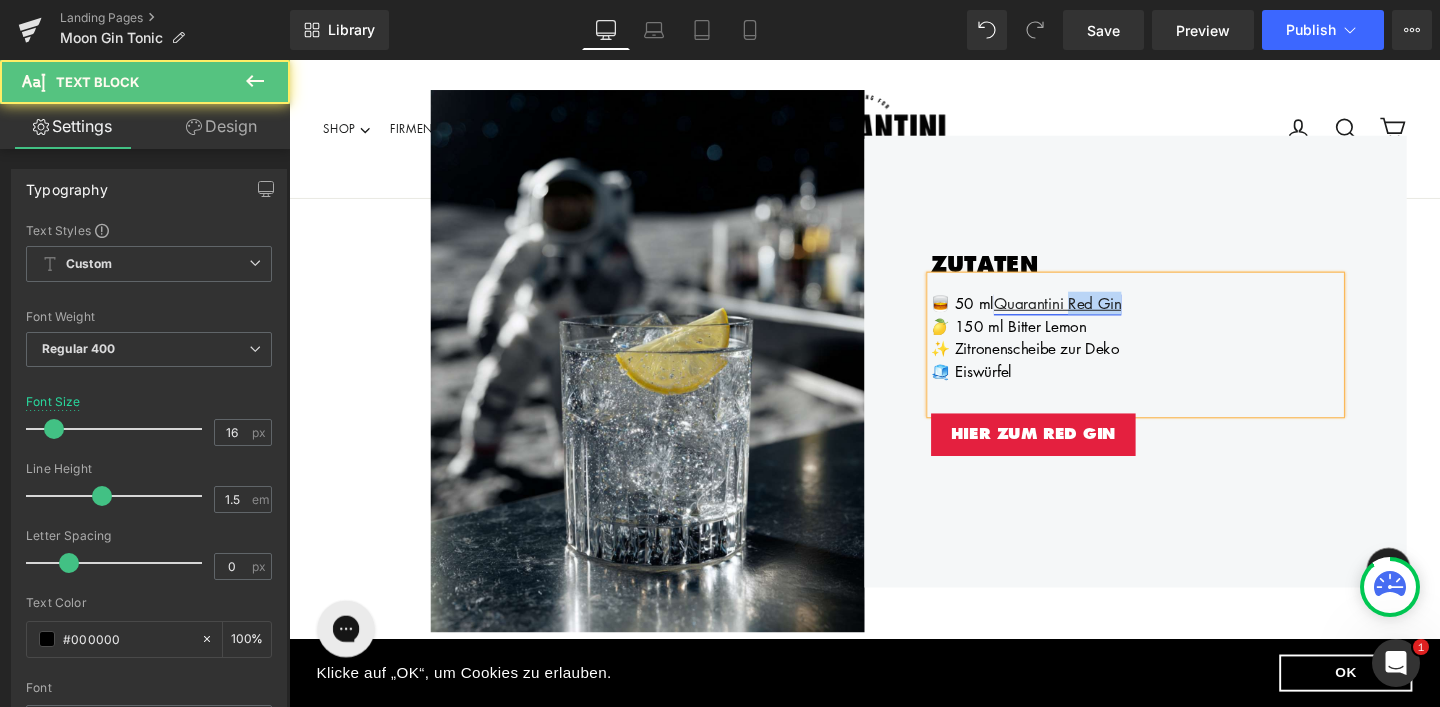click on "🥃 50 ml  Quarantini Red Gin" at bounding box center (1179, 316) 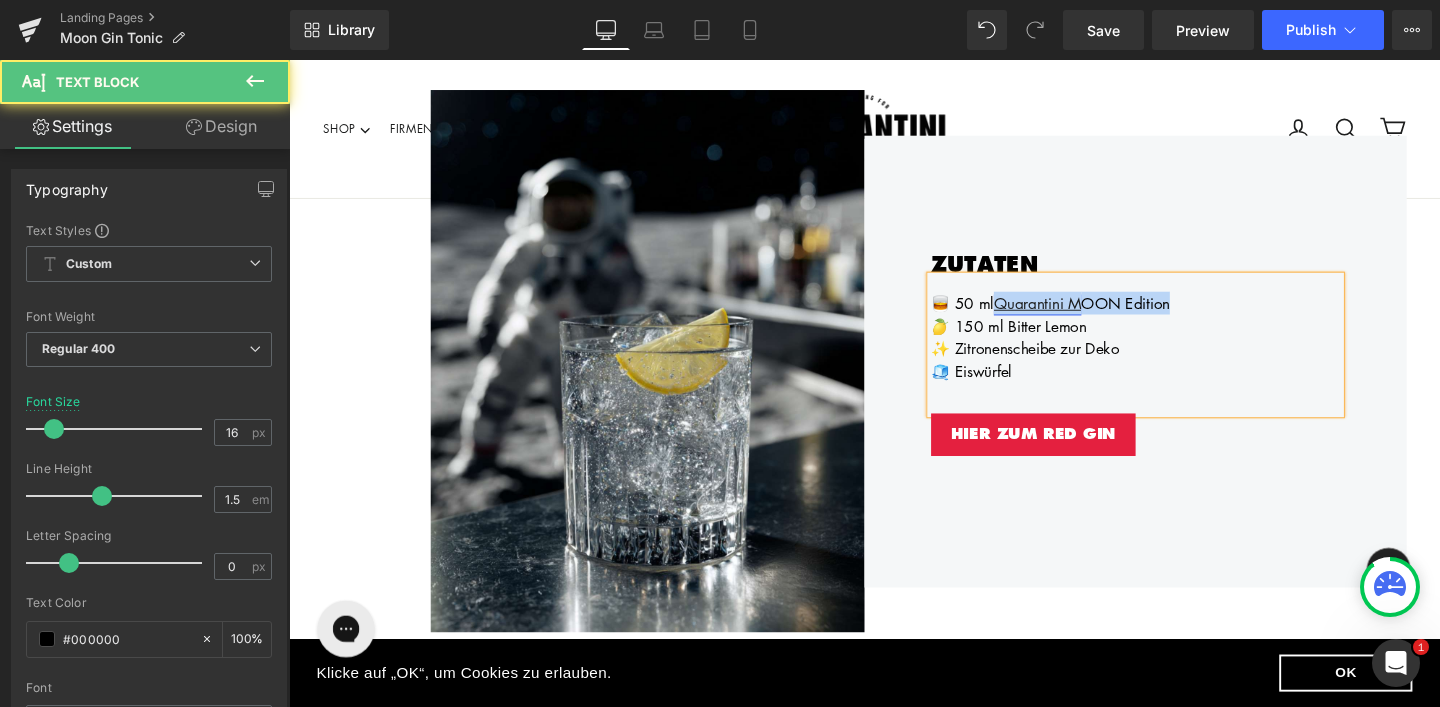 drag, startPoint x: 1237, startPoint y: 316, endPoint x: 1032, endPoint y: 323, distance: 205.11948 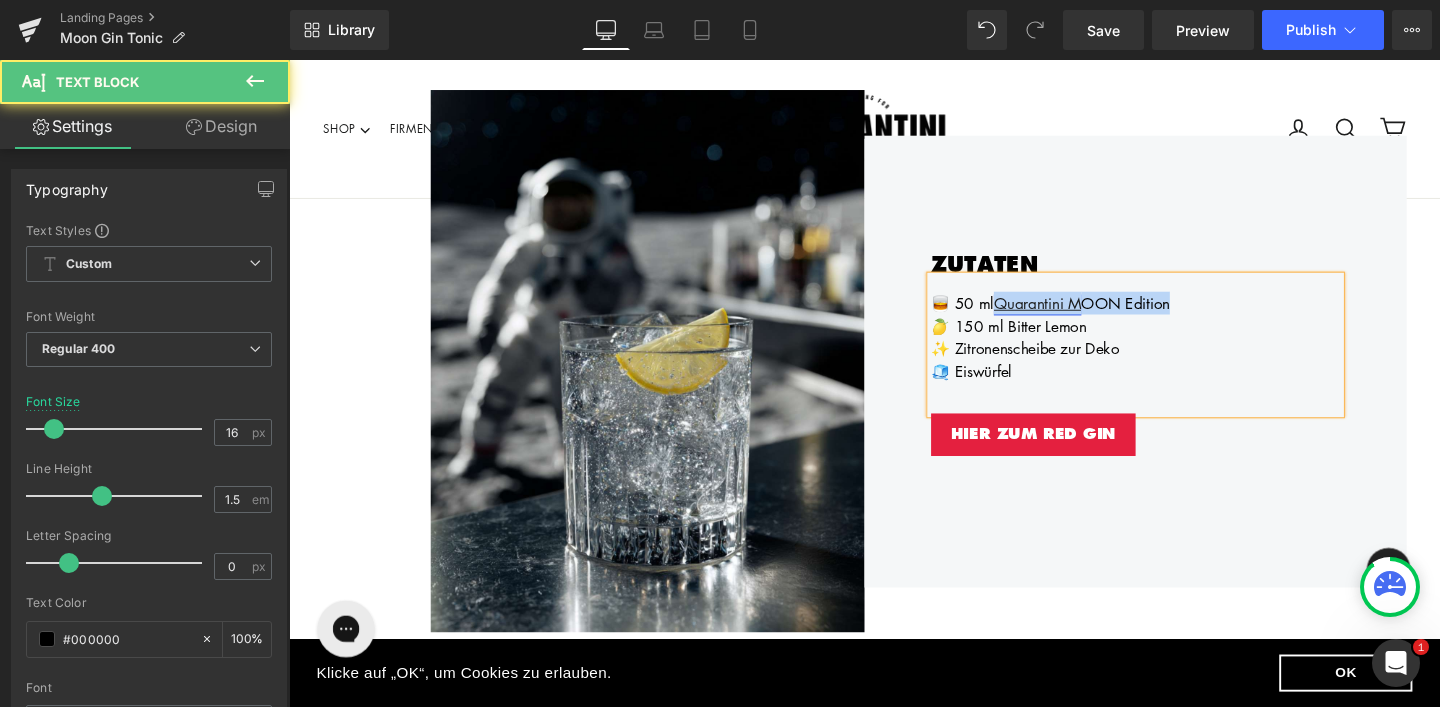 click on "🥃 50 ml  Quarantini M OON Edition" at bounding box center [1179, 316] 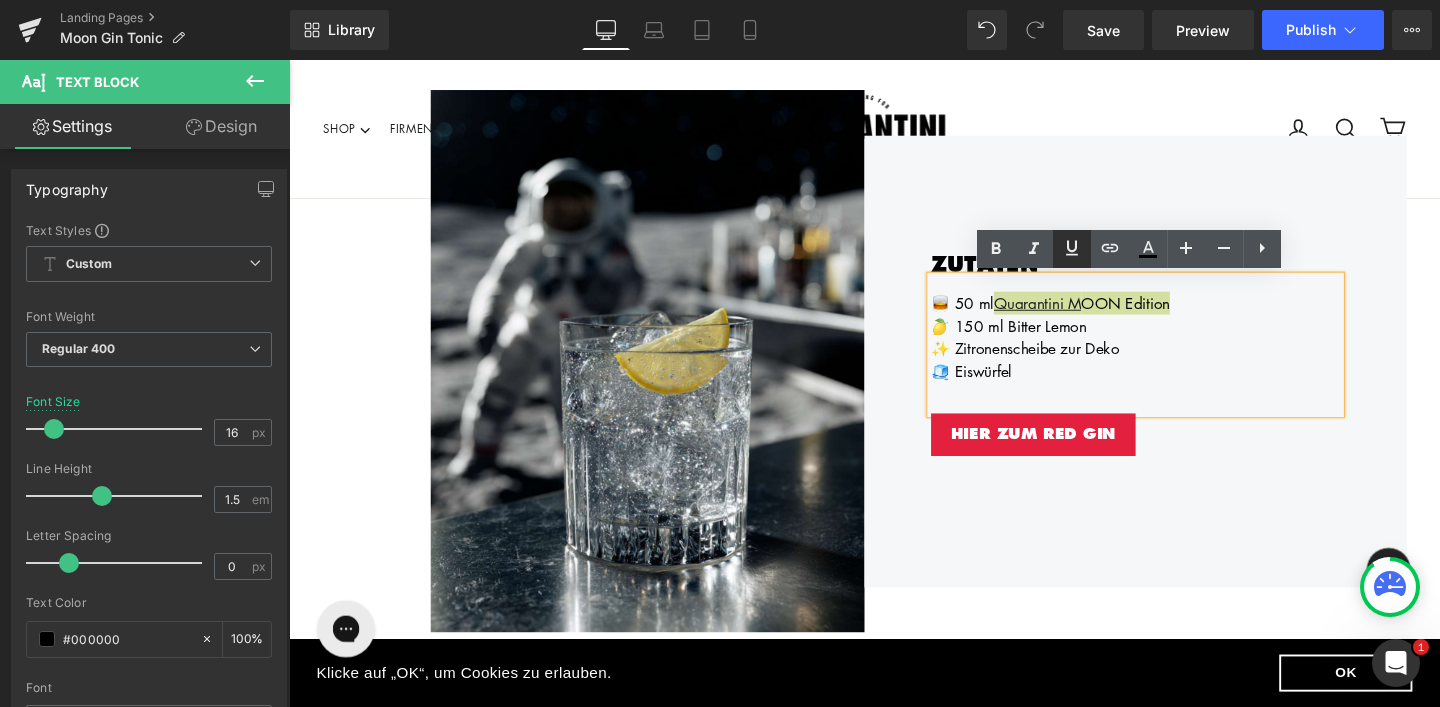 click 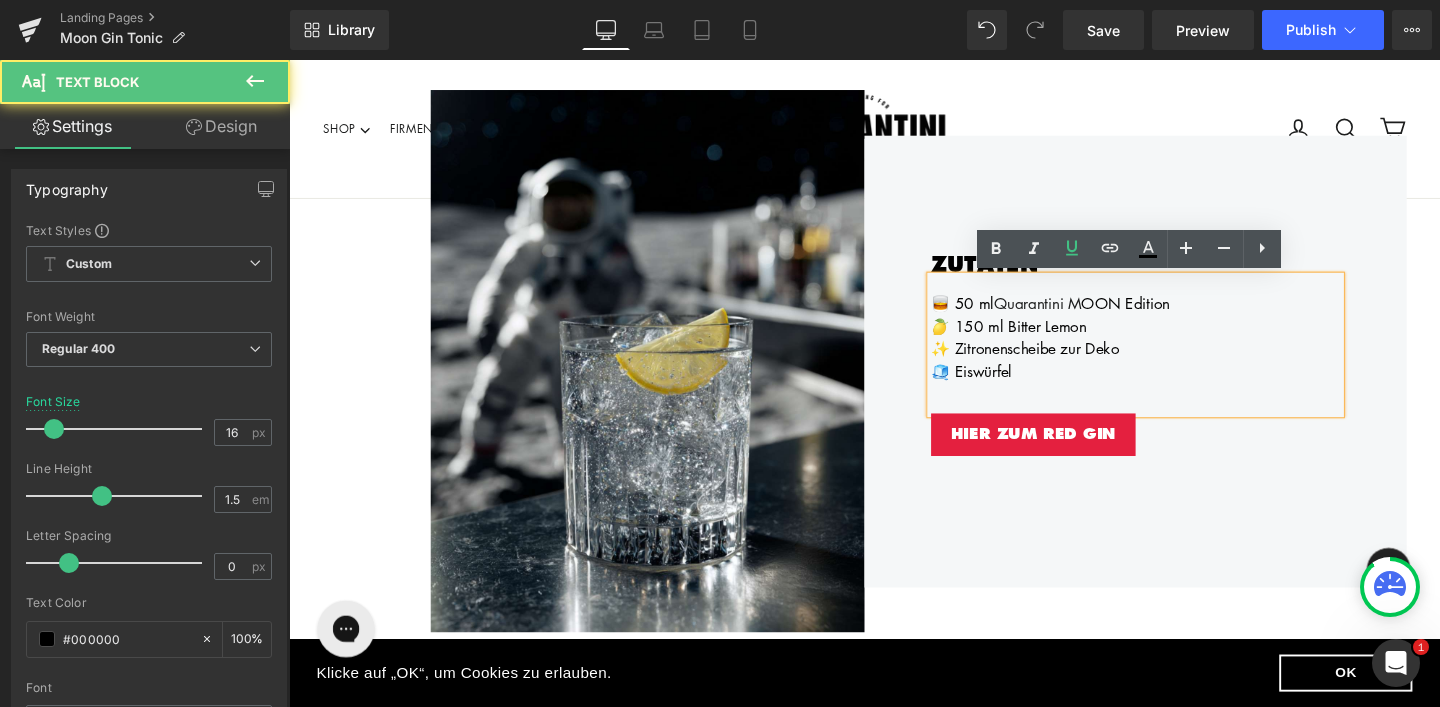 click on "🧊 Eiswürfel" at bounding box center (1179, 388) 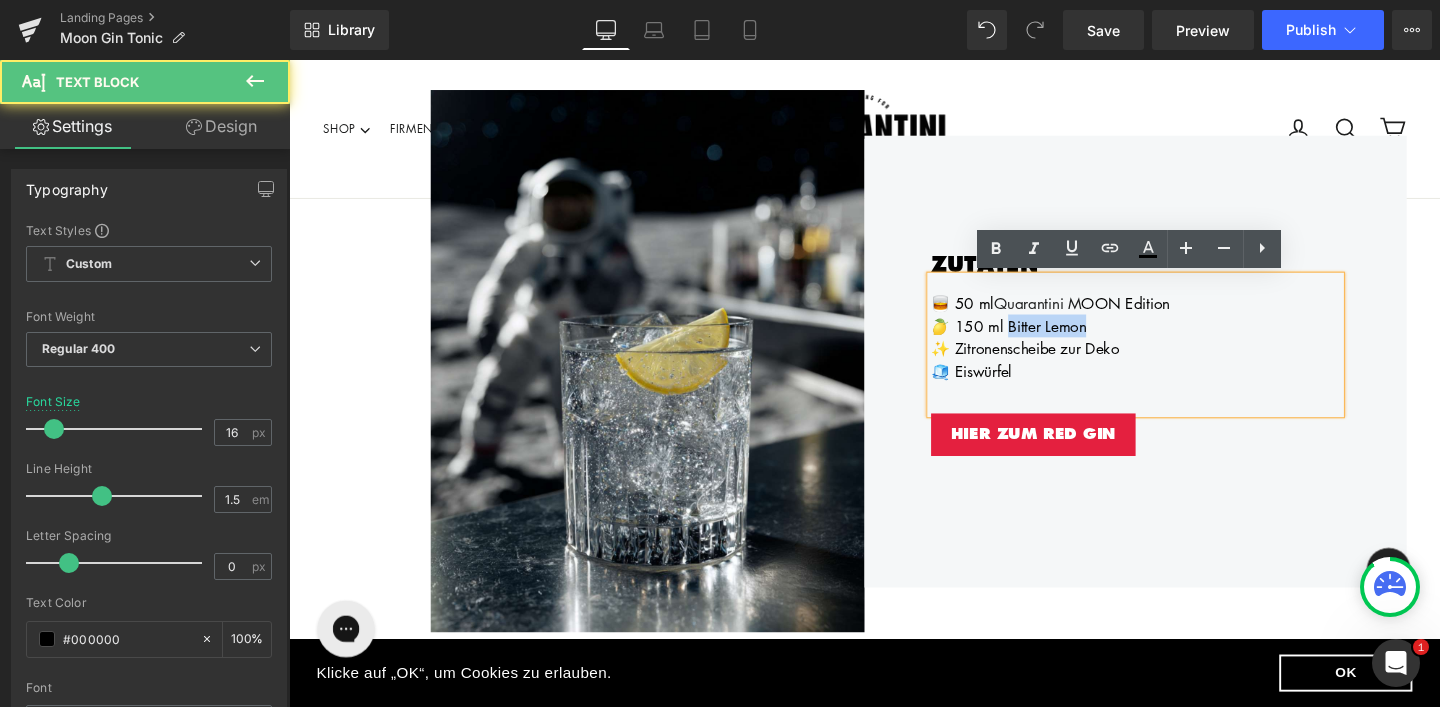 drag, startPoint x: 1043, startPoint y: 343, endPoint x: 1128, endPoint y: 343, distance: 85 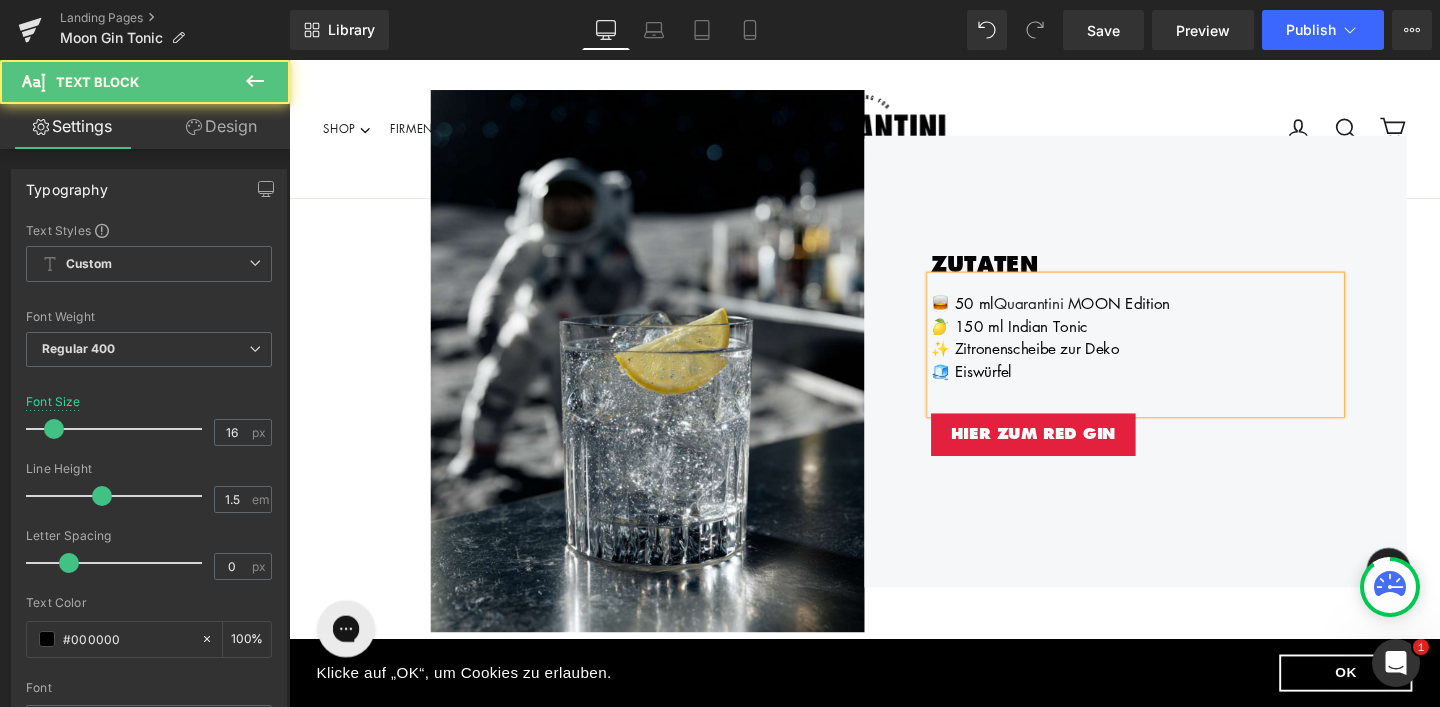 click on "✨ Zitronenscheibe zur Deko" at bounding box center (1179, 364) 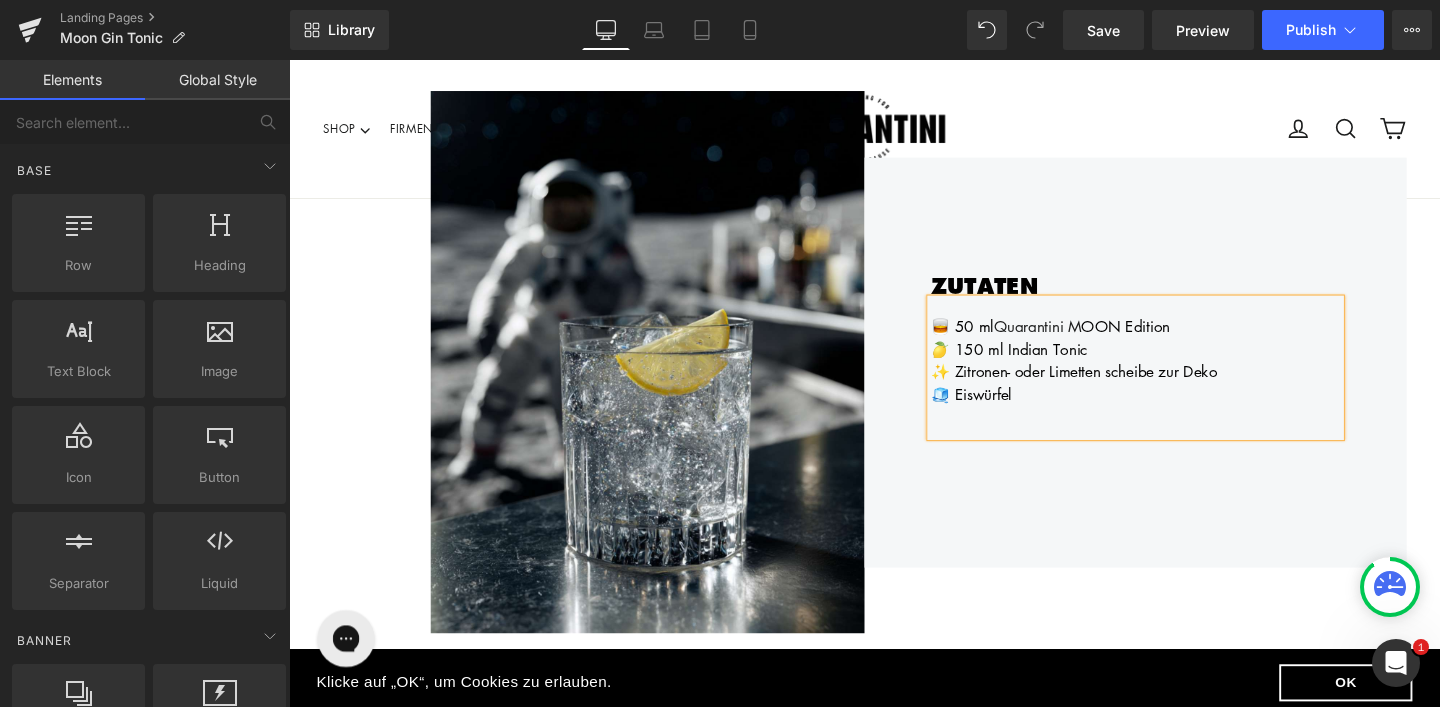 drag, startPoint x: 1281, startPoint y: 604, endPoint x: 1028, endPoint y: 569, distance: 255.40947 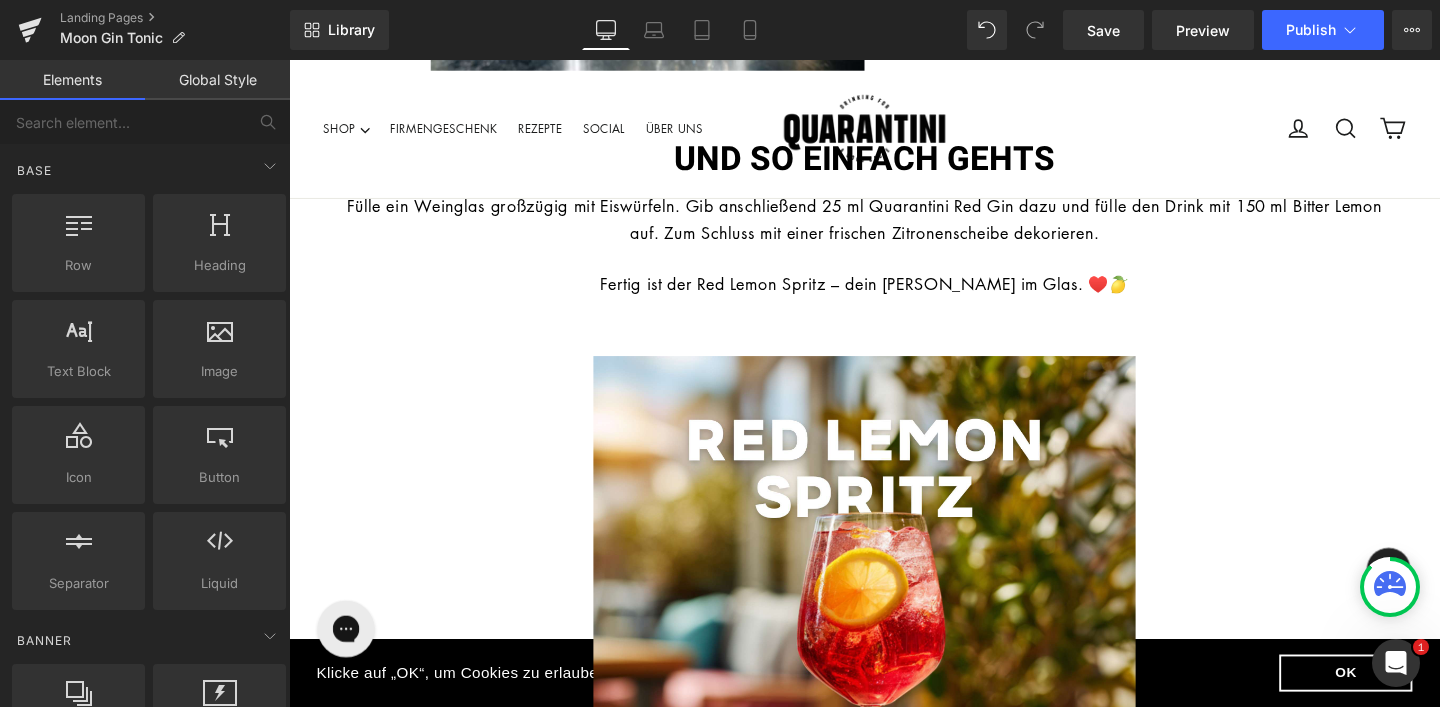 scroll, scrollTop: 922, scrollLeft: 0, axis: vertical 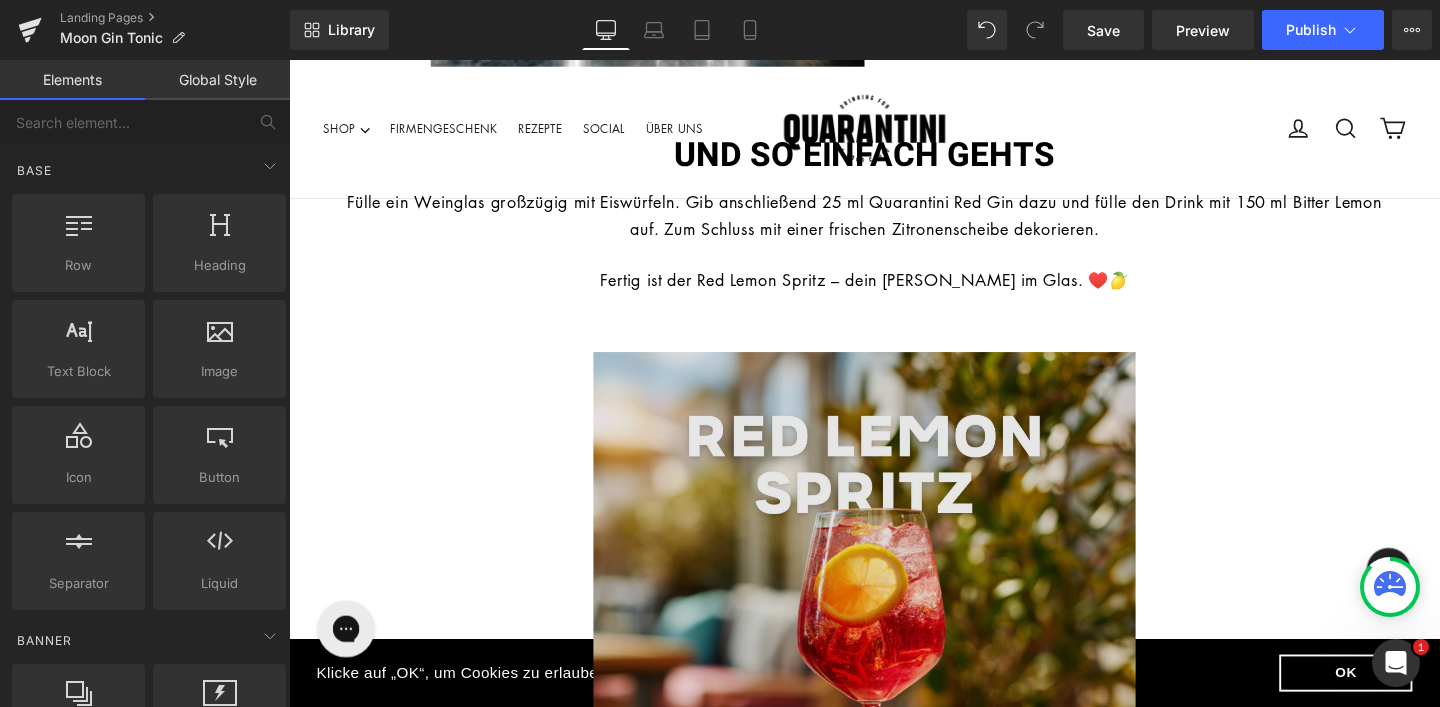 click at bounding box center [894, 652] 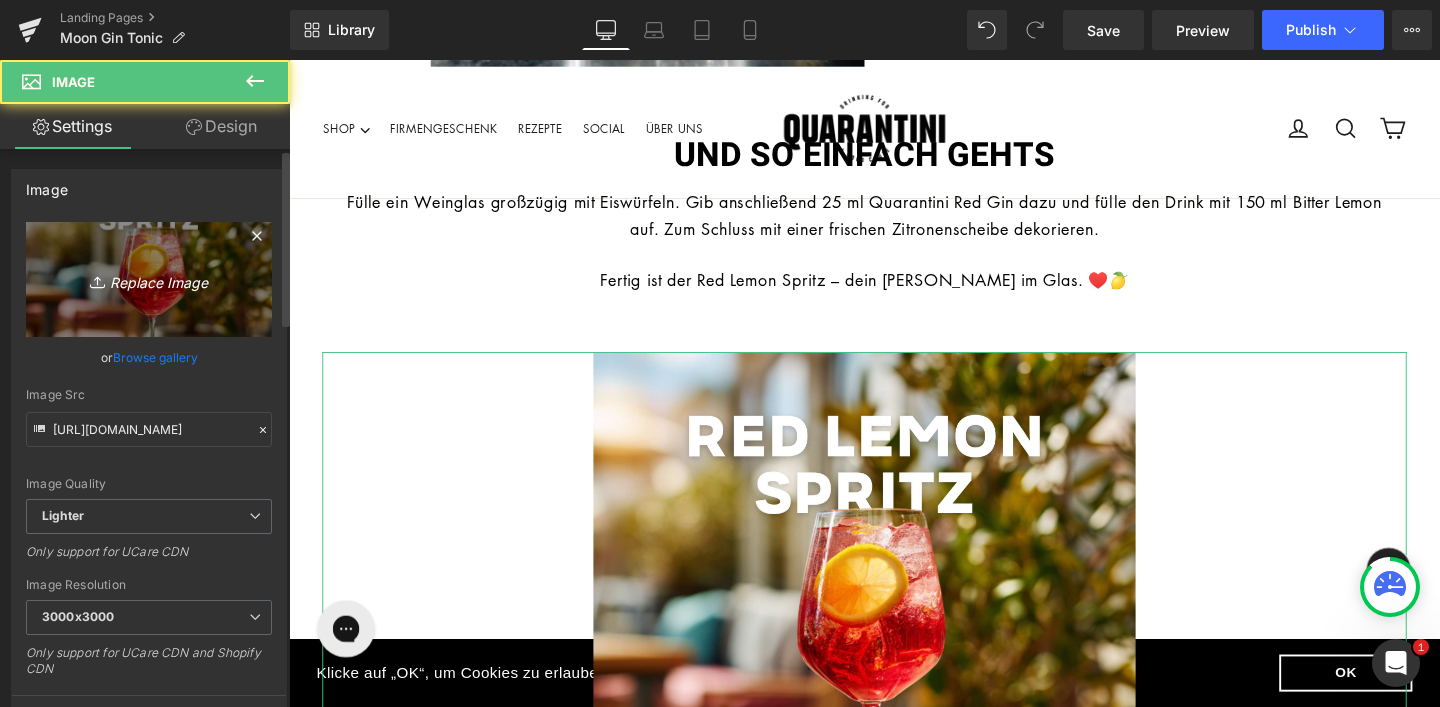 click on "Replace Image" at bounding box center [149, 279] 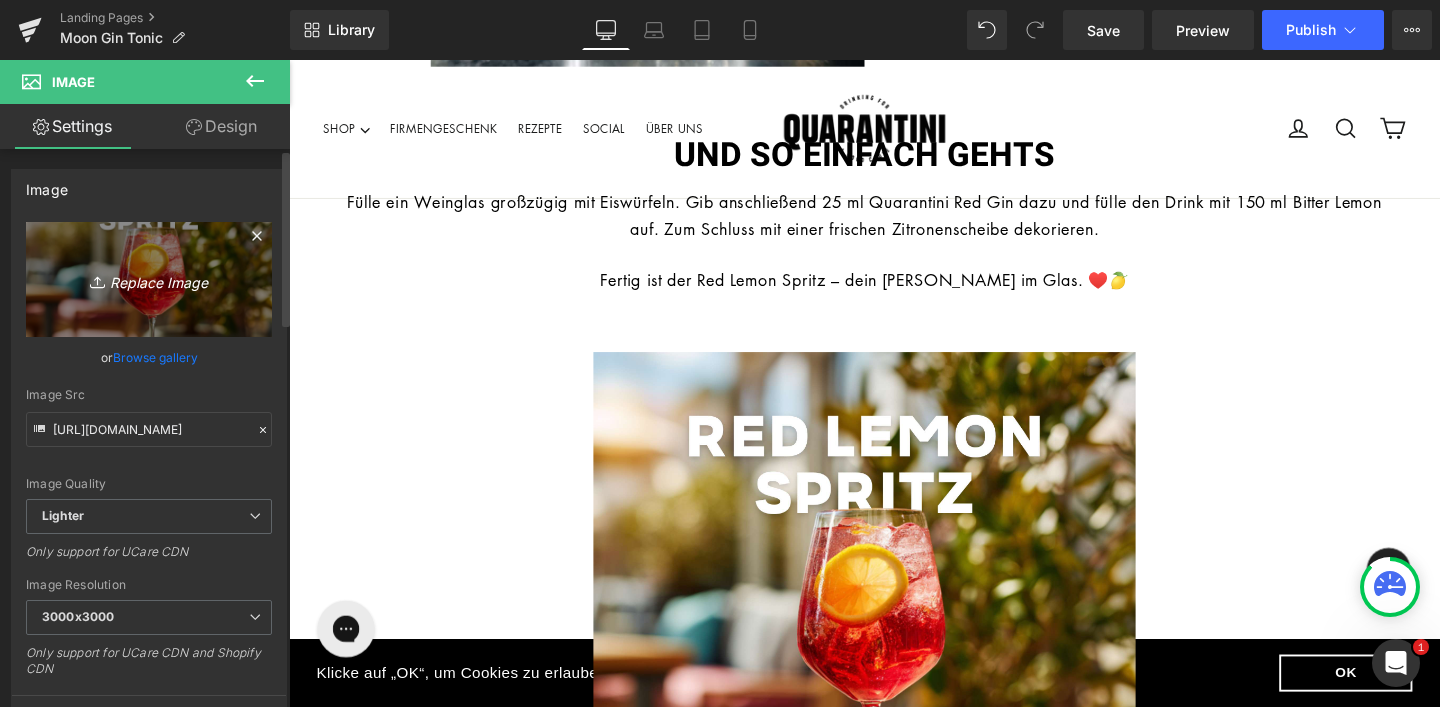 type on "C:\fakepath\Drink NL Bild 2 (2).jpg" 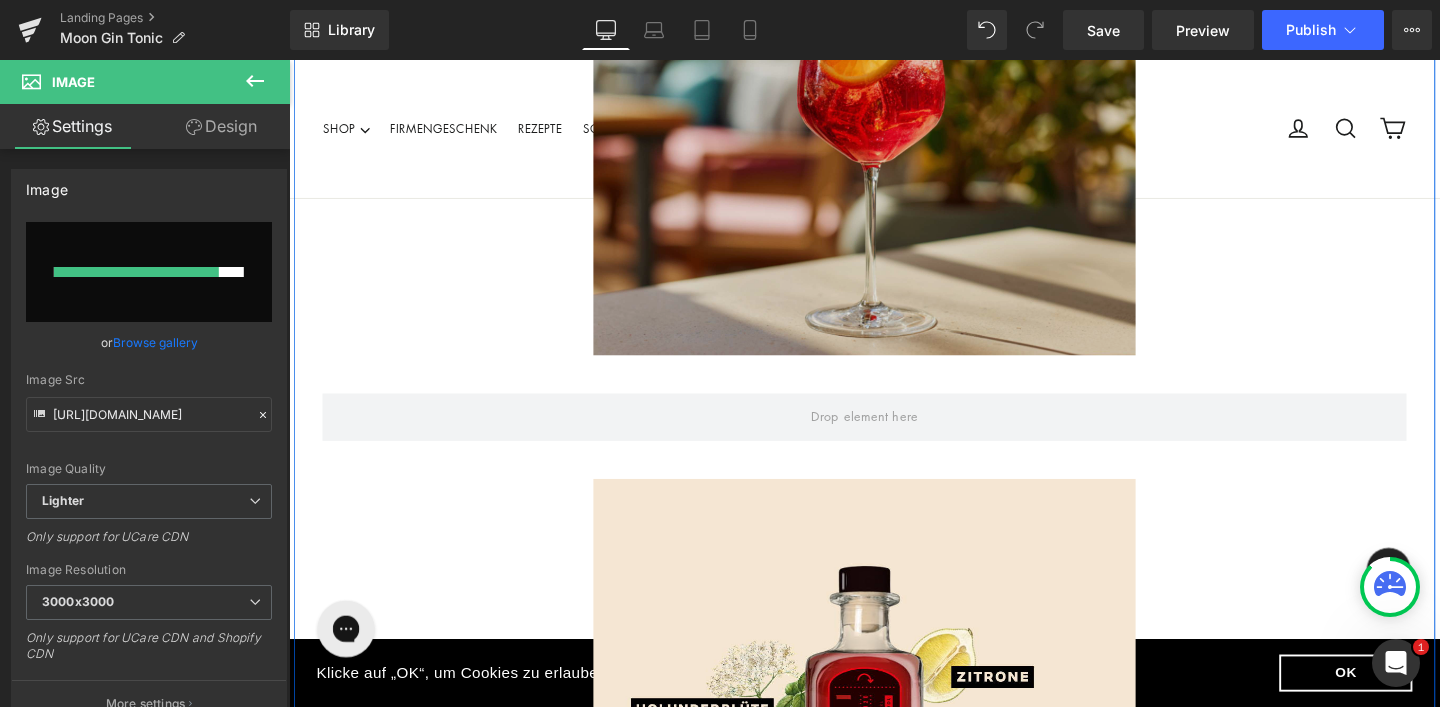 scroll, scrollTop: 1494, scrollLeft: 0, axis: vertical 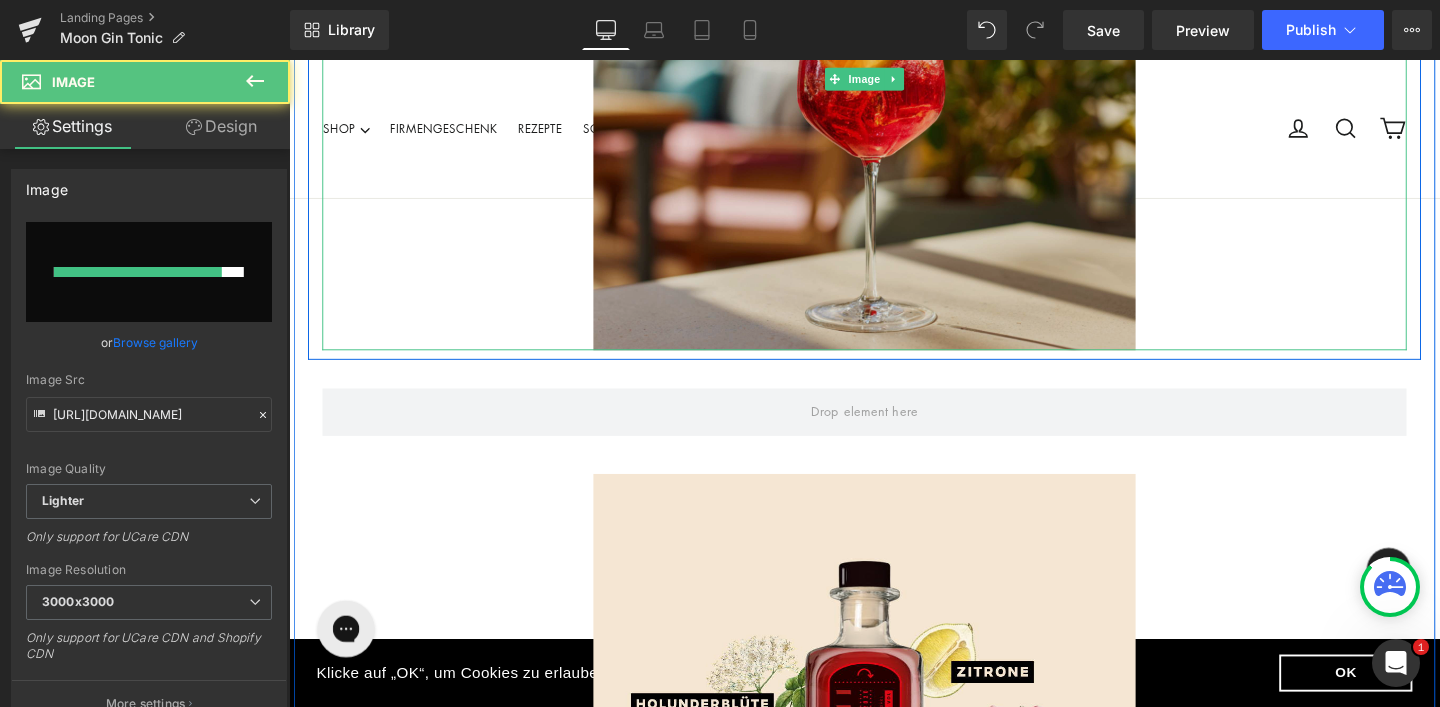 click at bounding box center (894, 80) 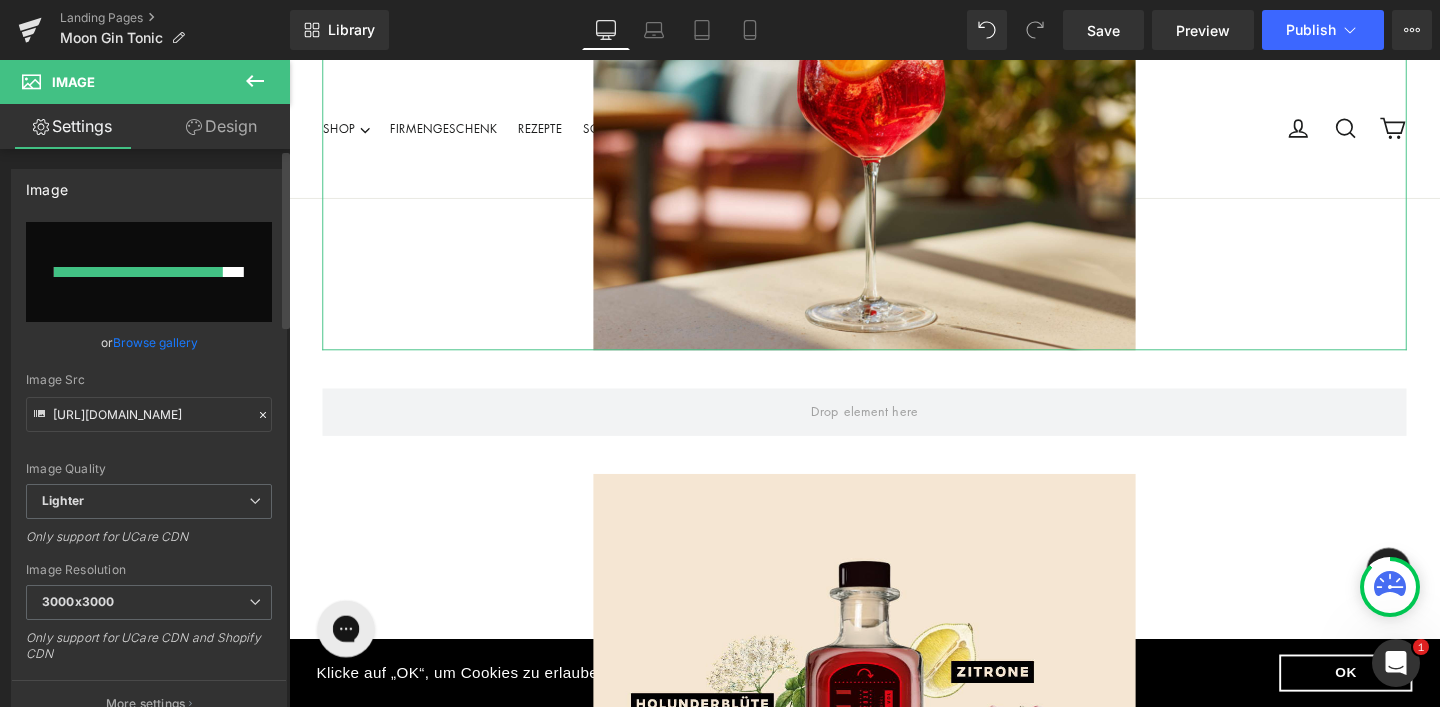 click at bounding box center (149, 272) 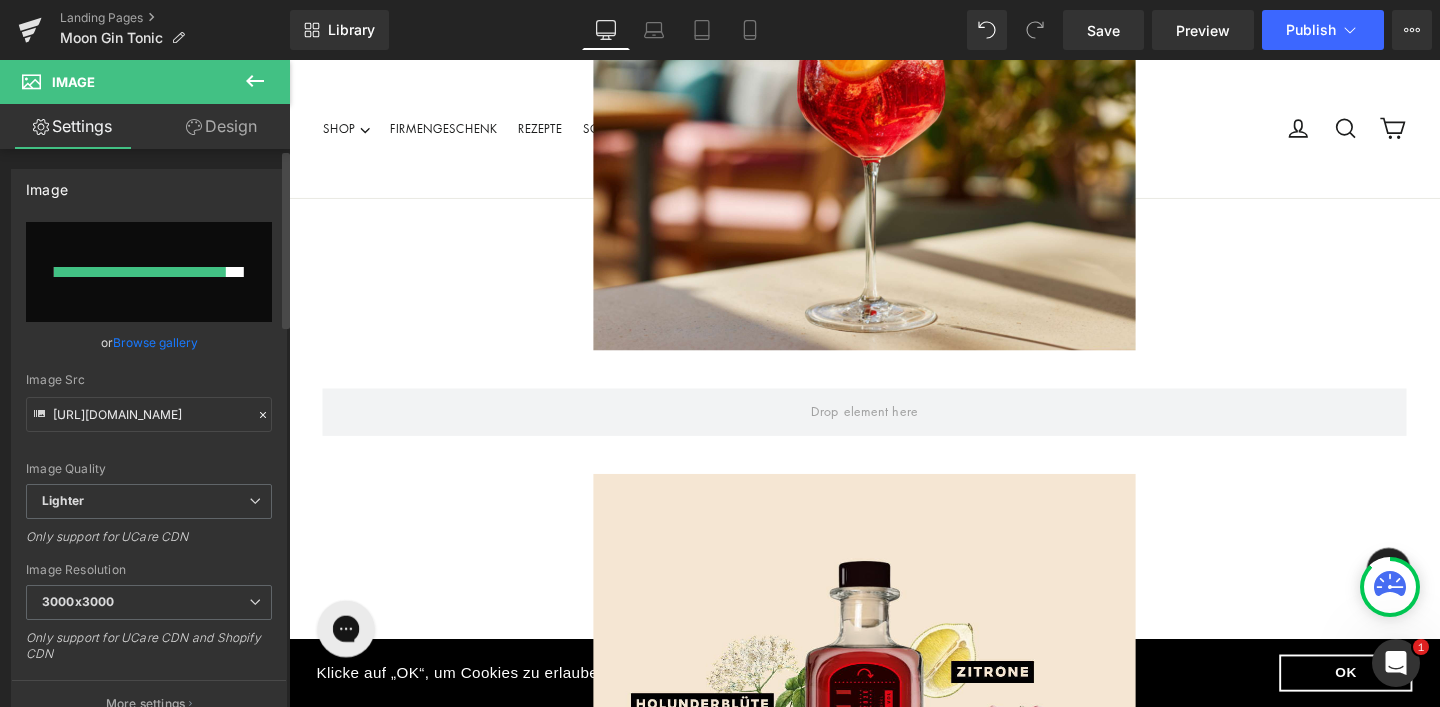 type on "C:\fakepath\Drink NL Bild 2 (2).jpg" 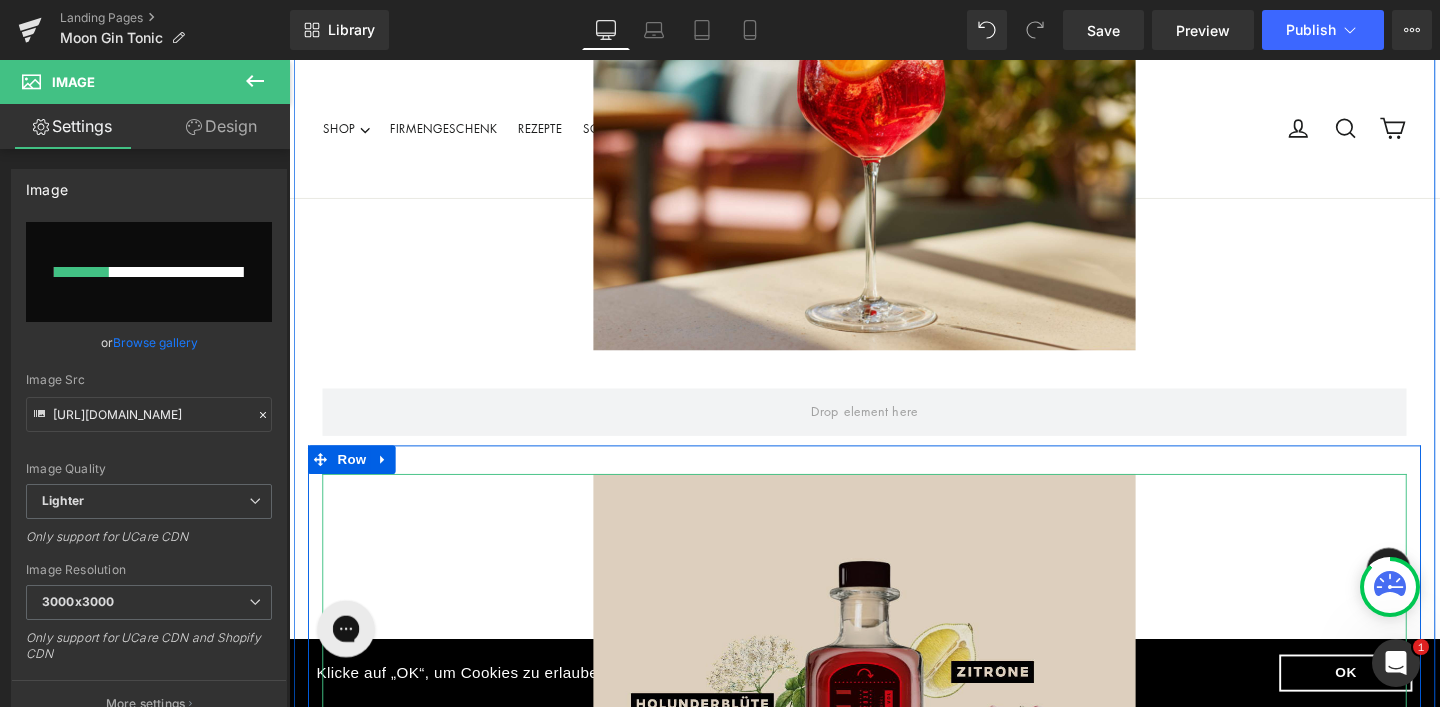type 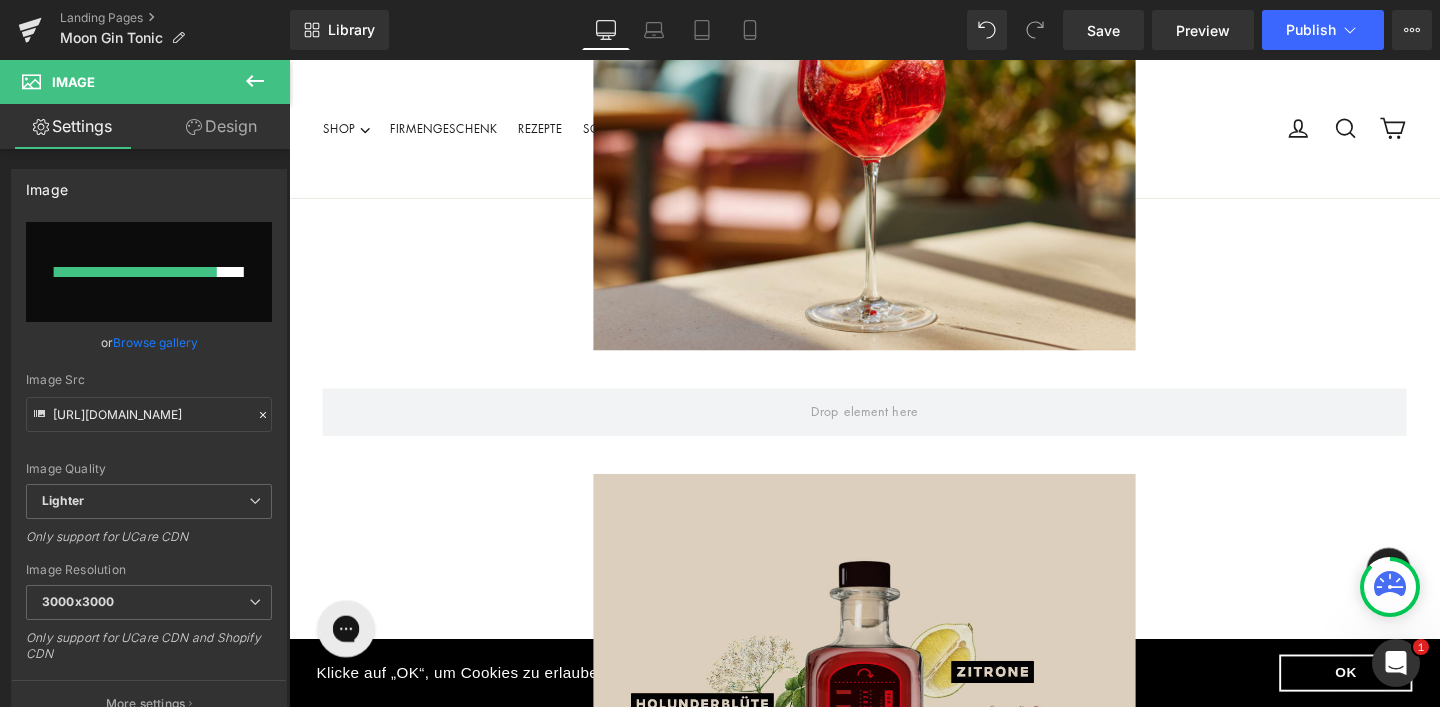 click at bounding box center [894, 780] 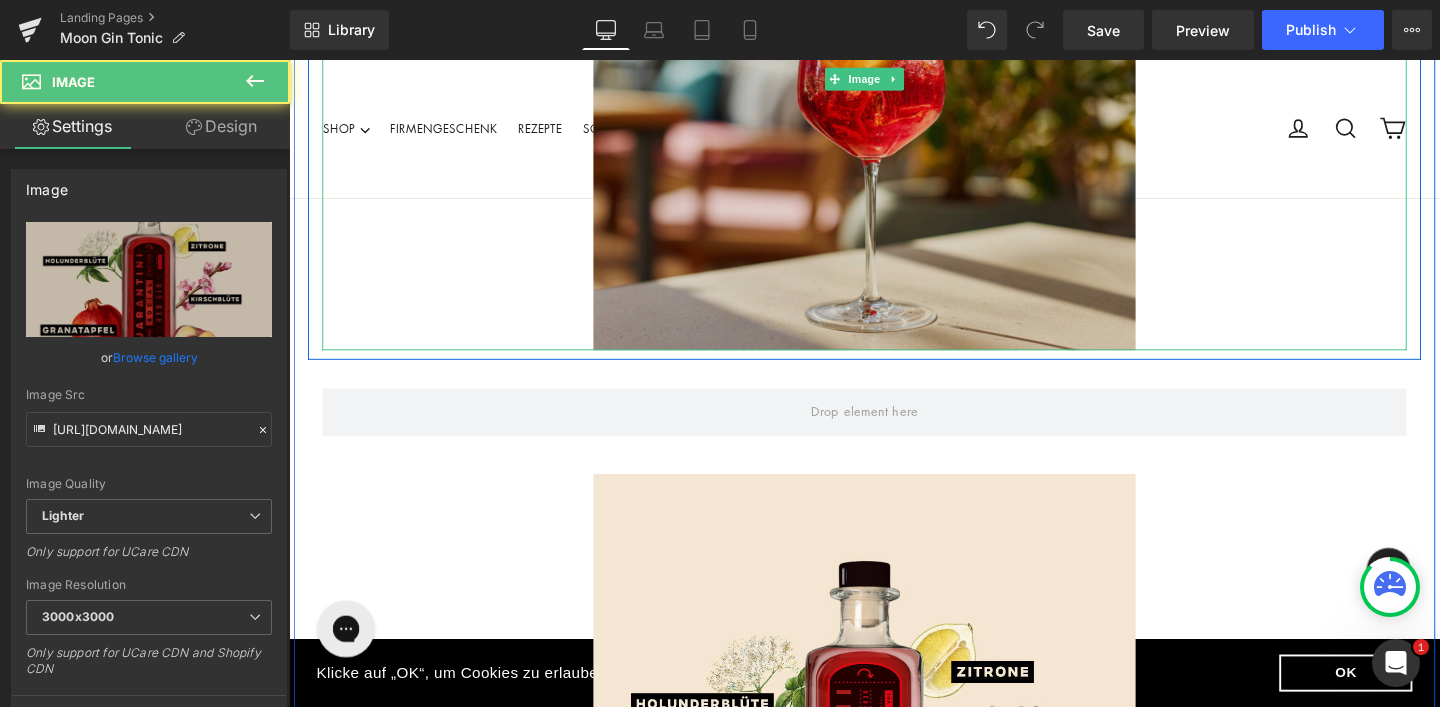 click at bounding box center (894, 80) 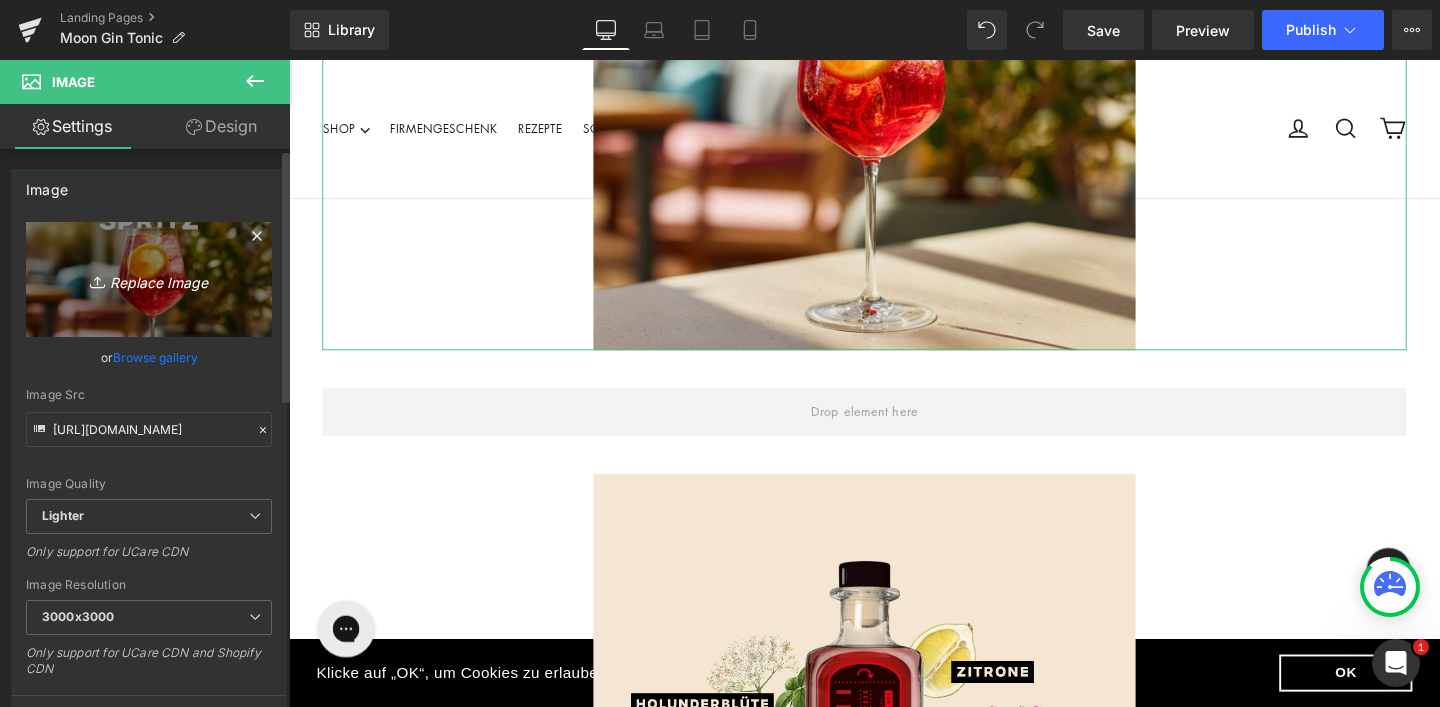 click on "Replace Image" at bounding box center [149, 279] 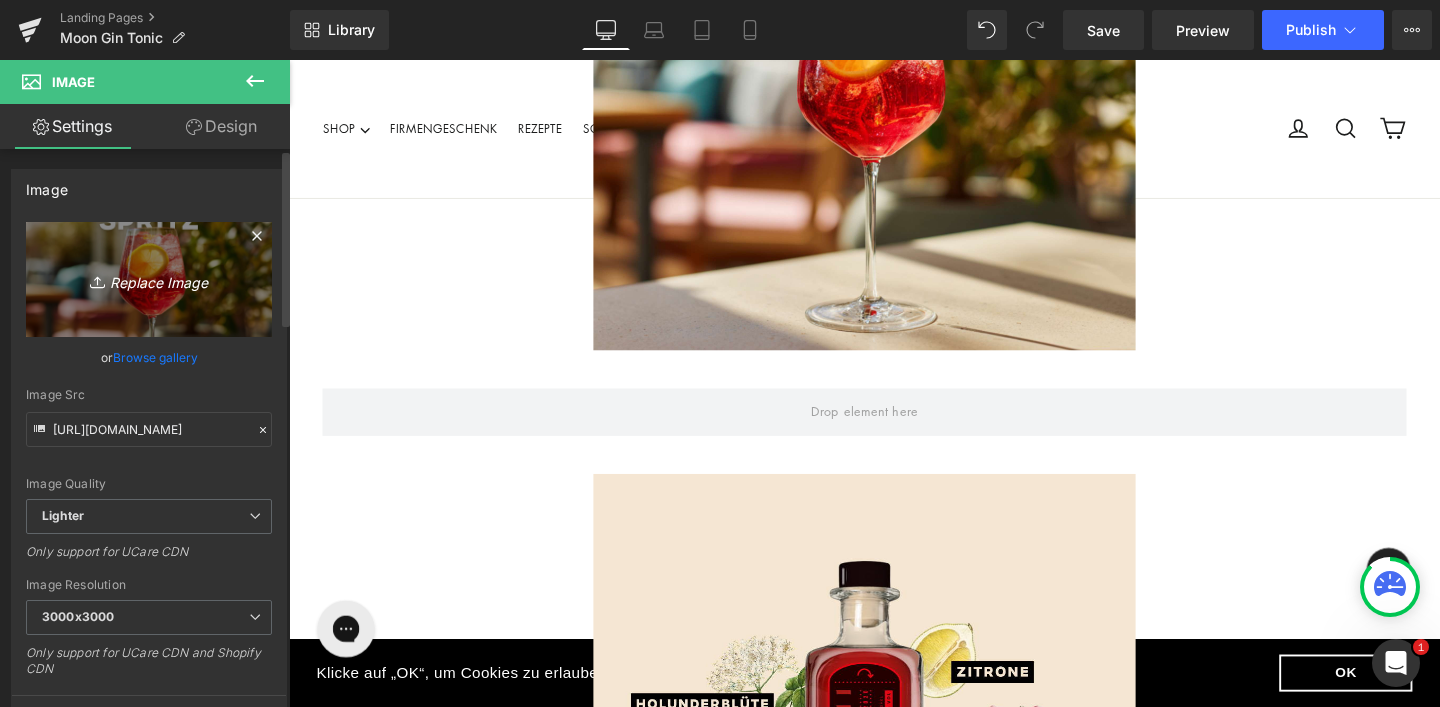 type on "C:\fakepath\Drink NL Bild 2 (2).jpg" 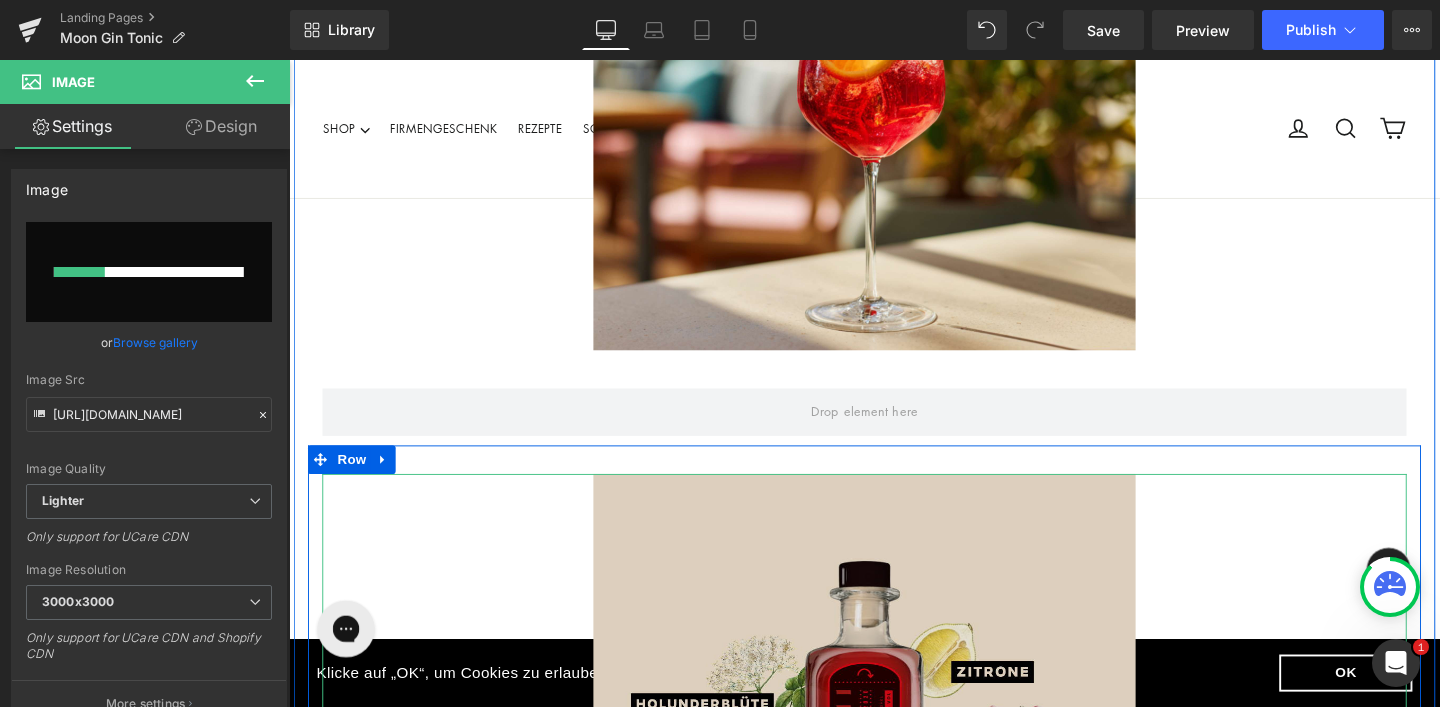 type 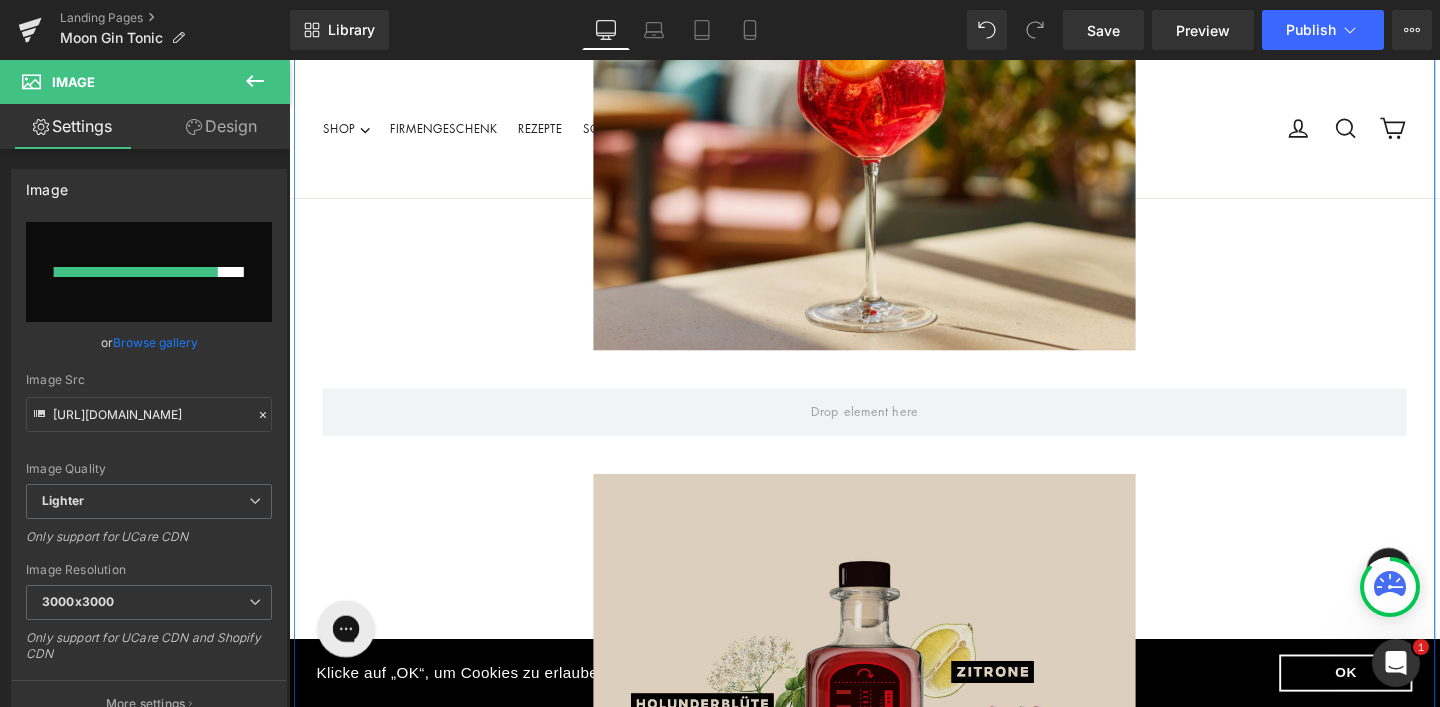 click at bounding box center (894, 780) 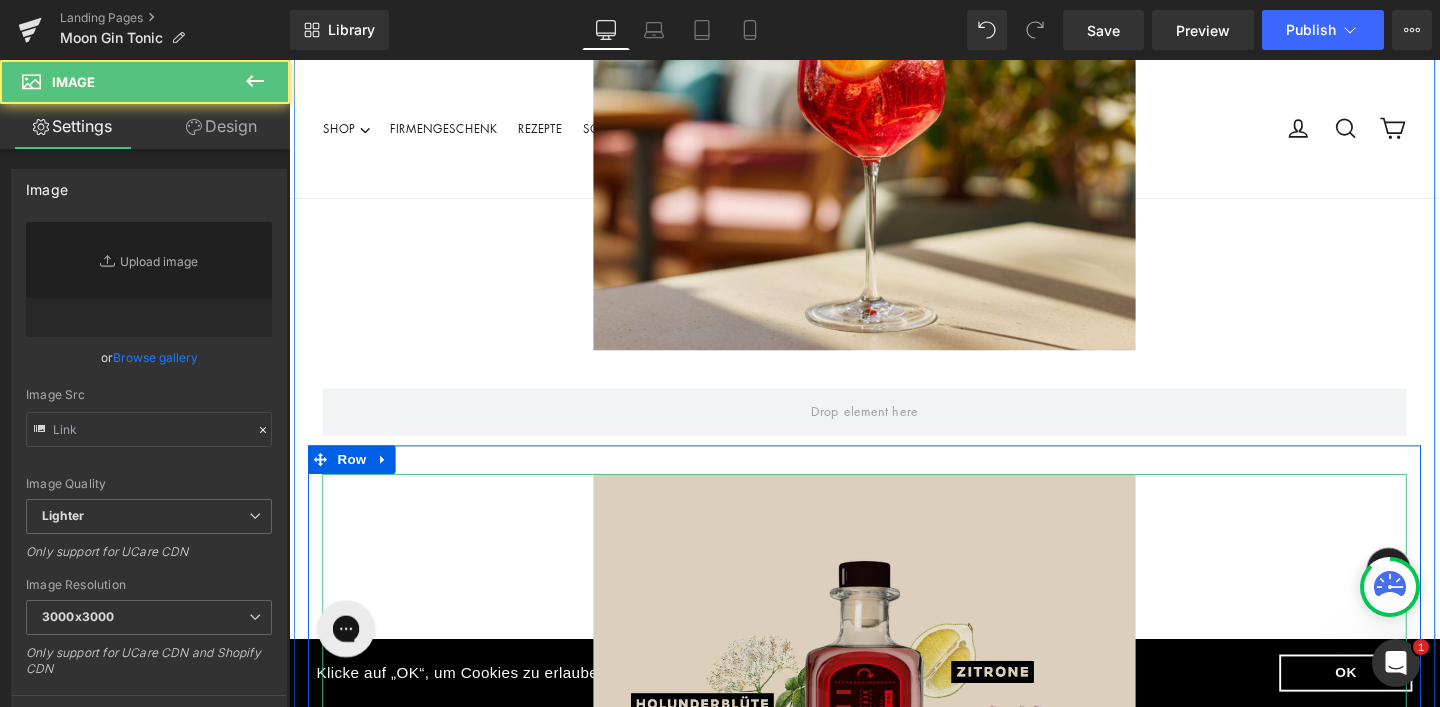 type on "[URL][DOMAIN_NAME]" 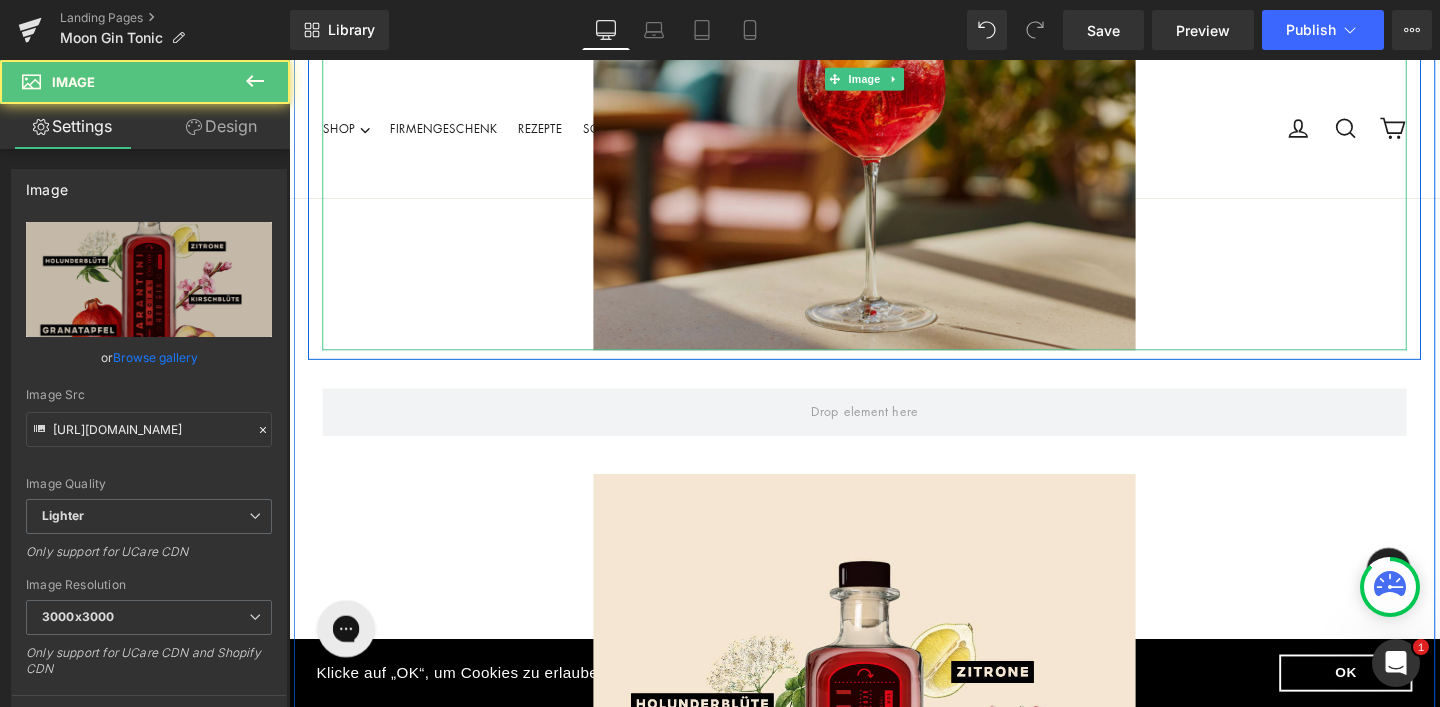 click at bounding box center [894, 80] 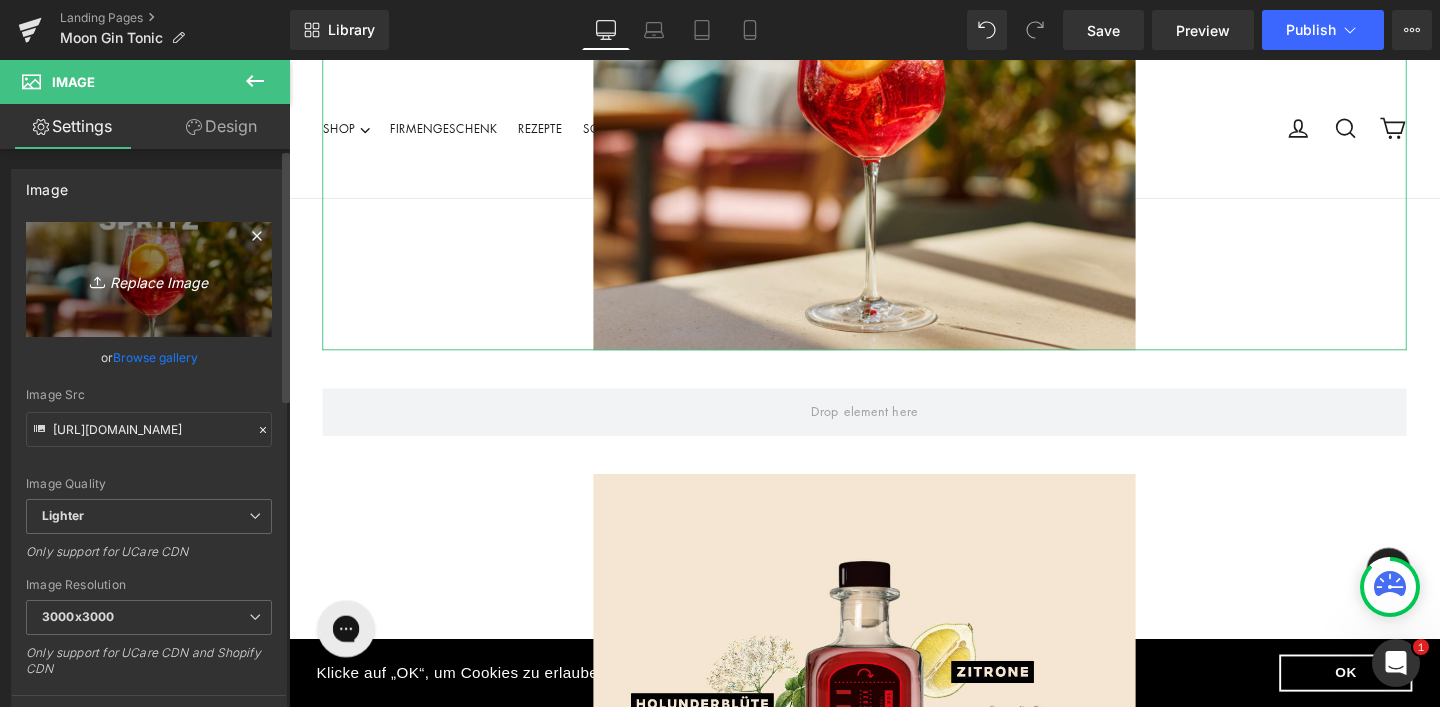 click on "Replace Image" at bounding box center [149, 279] 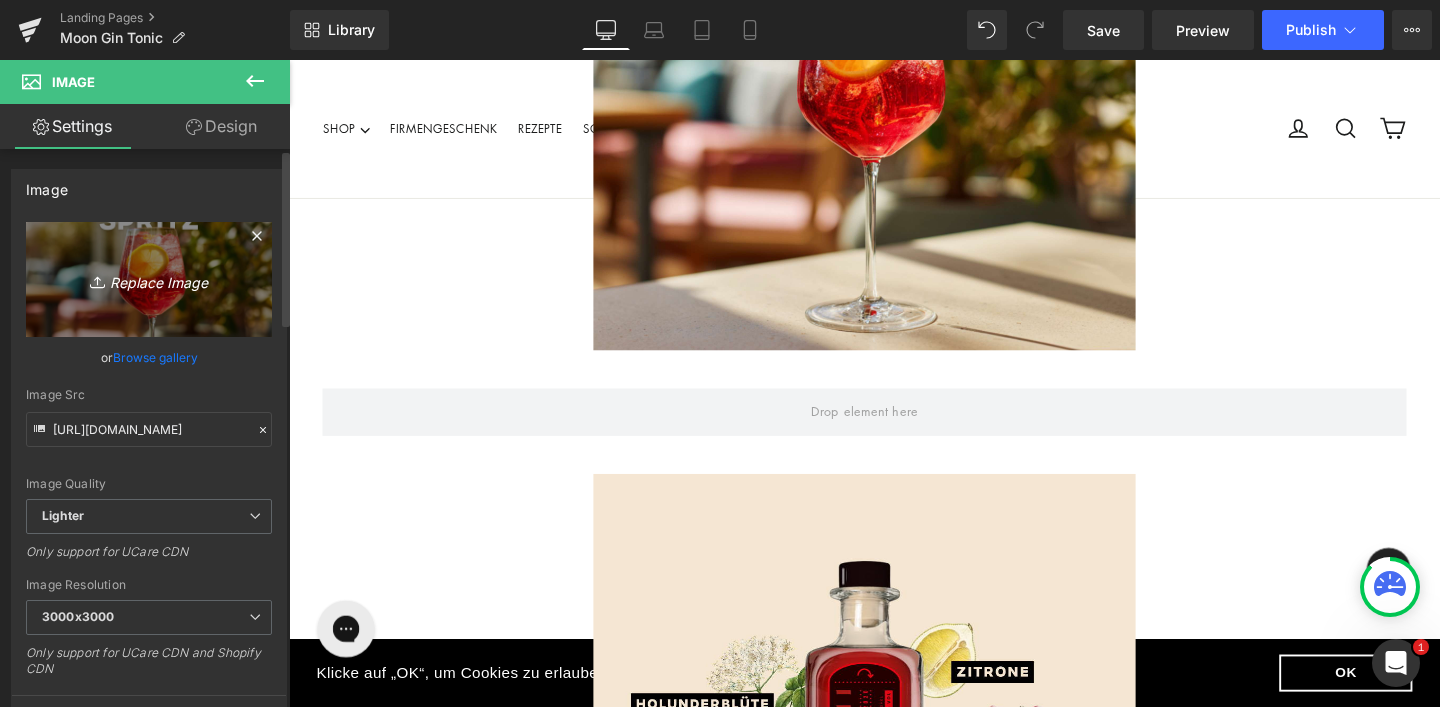 type on "C:\fakepath\Drink NL Bild 2 (2).jpg" 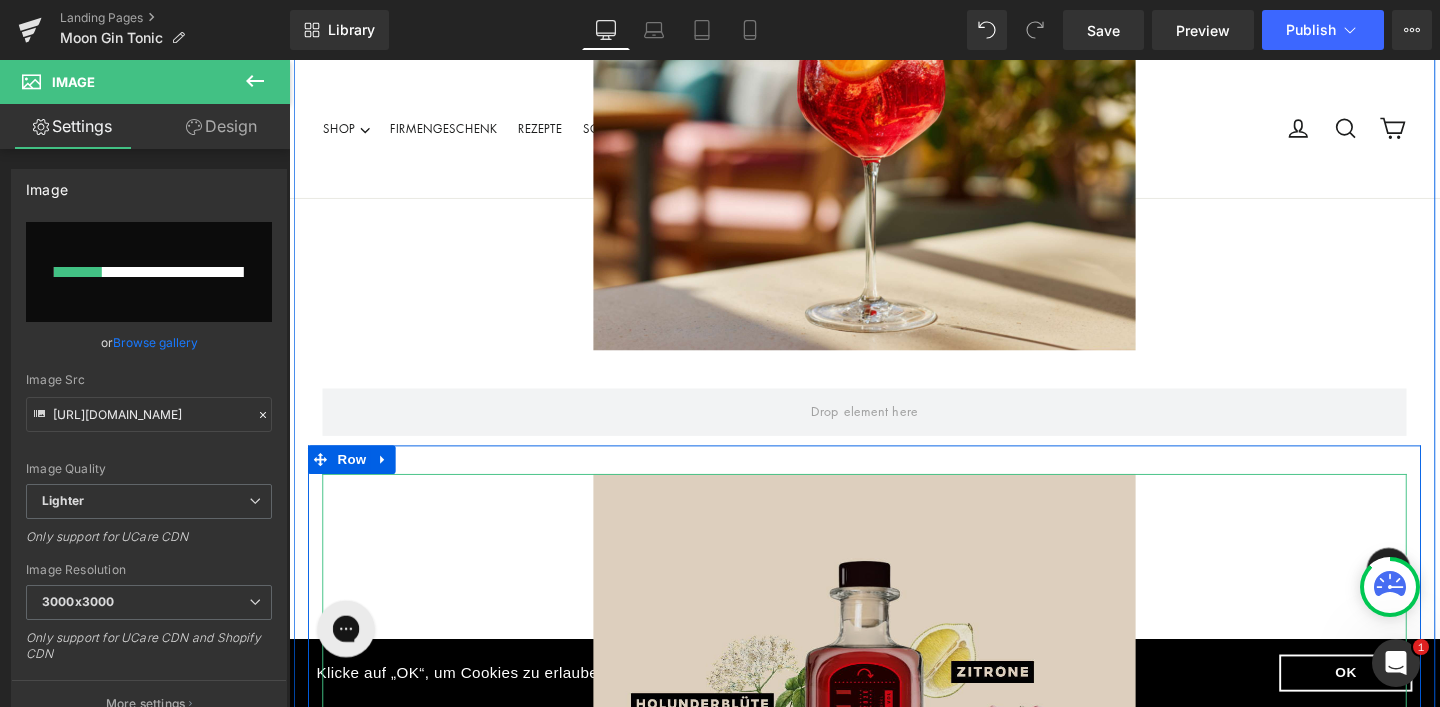 type 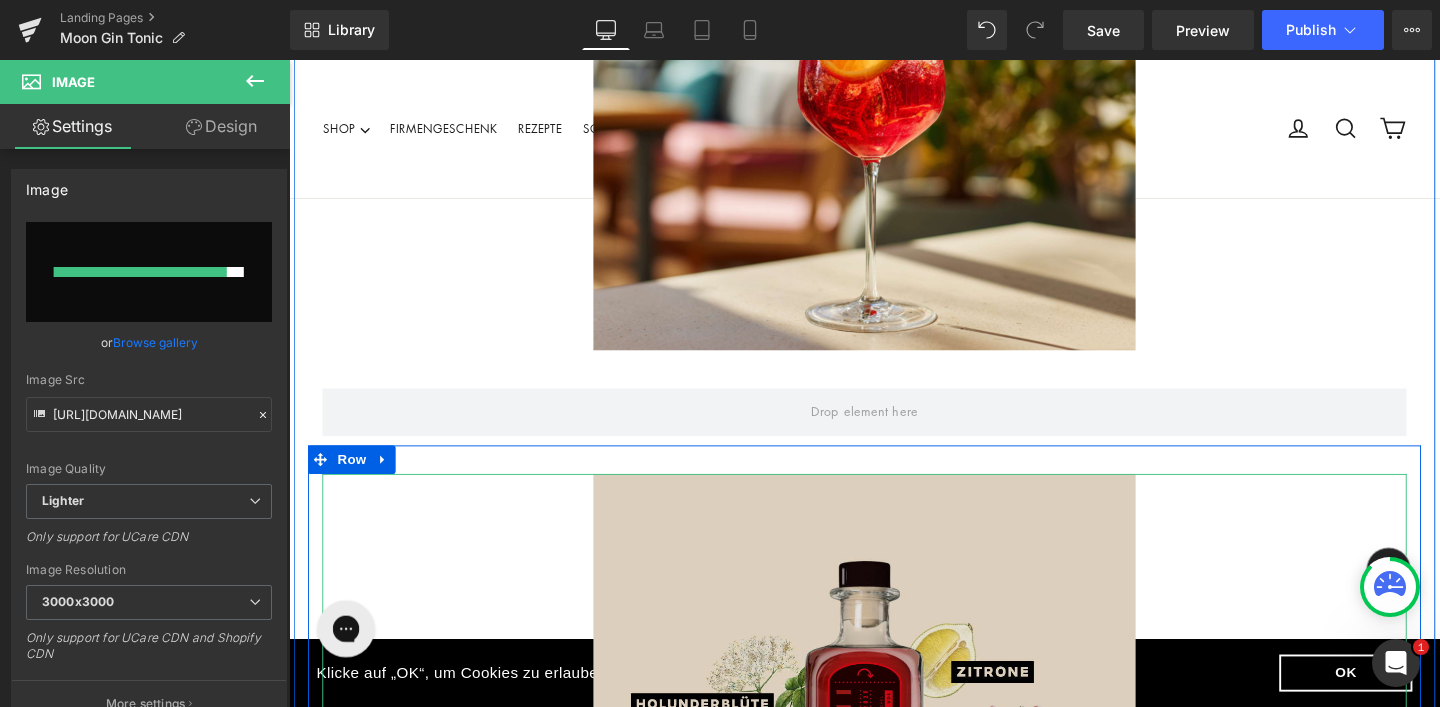 type on "[URL][DOMAIN_NAME]" 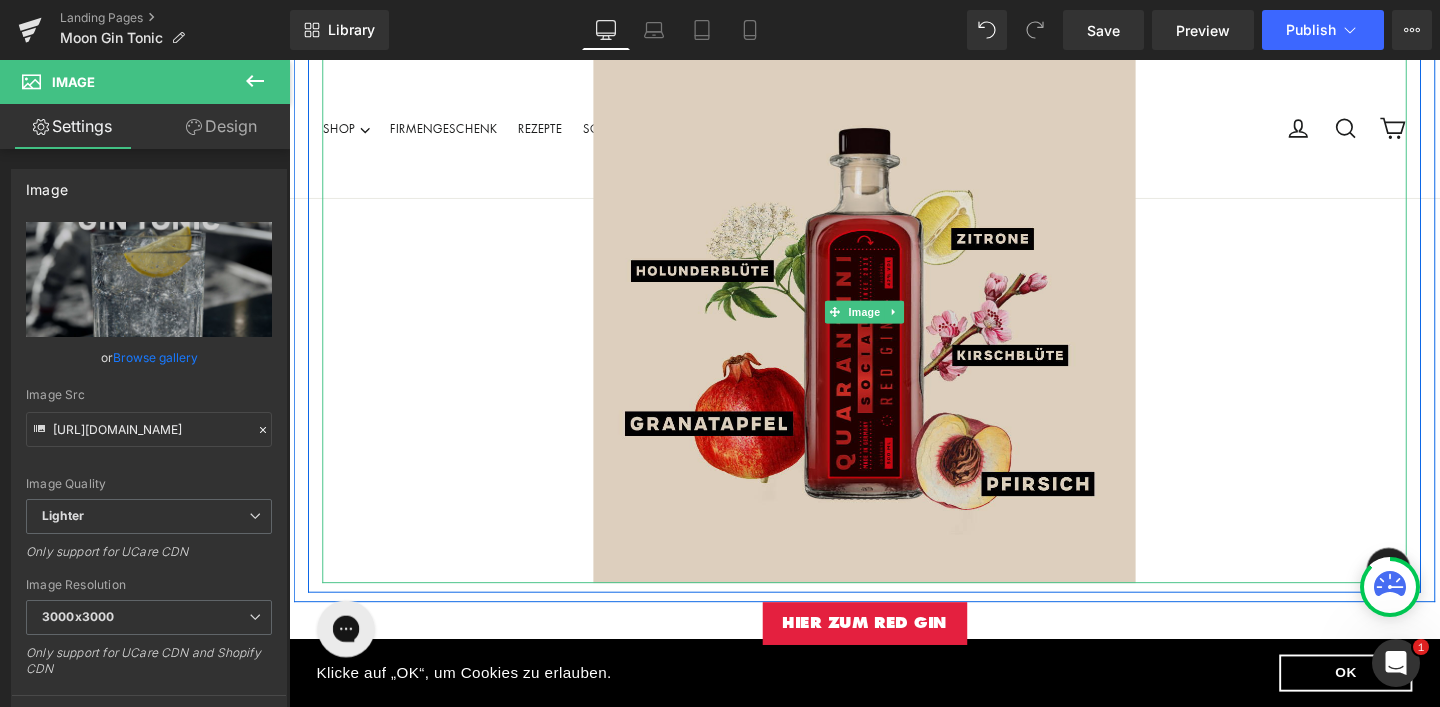 scroll, scrollTop: 1952, scrollLeft: 0, axis: vertical 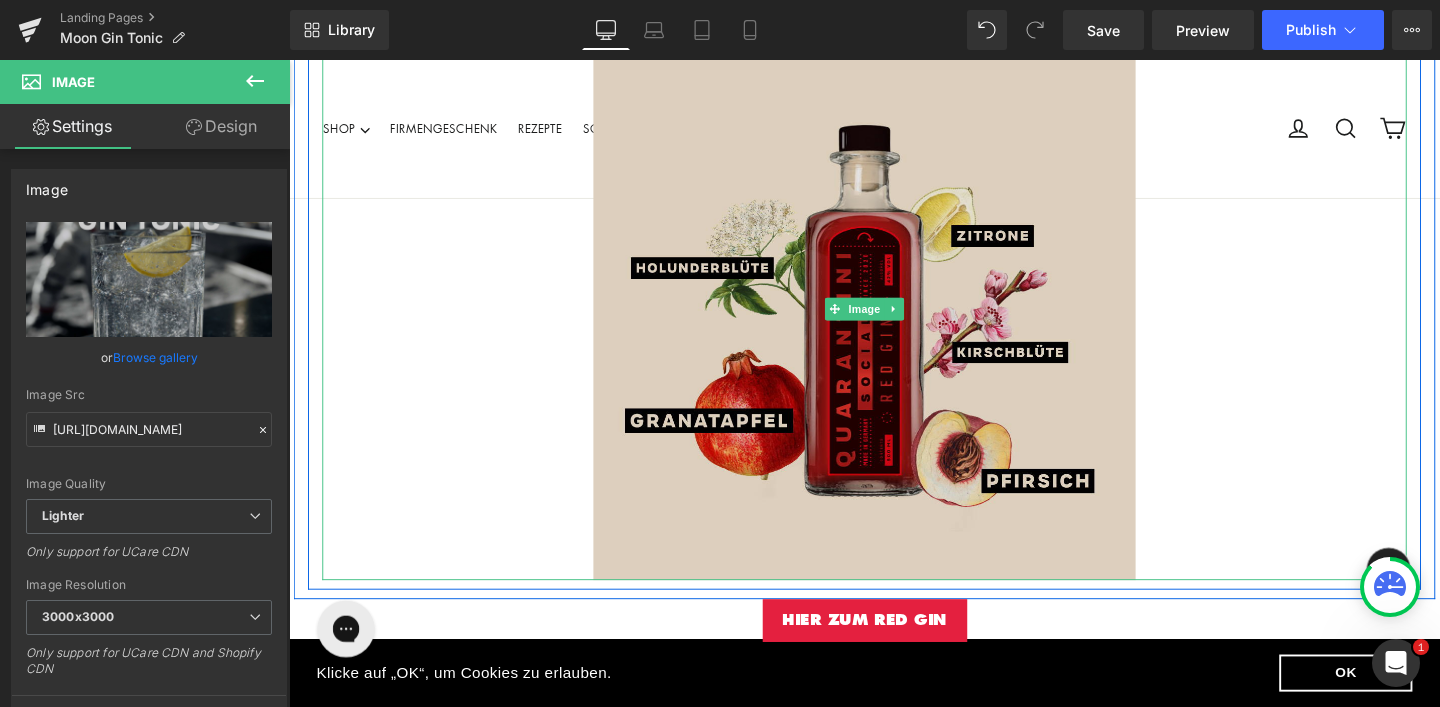 click at bounding box center (894, 322) 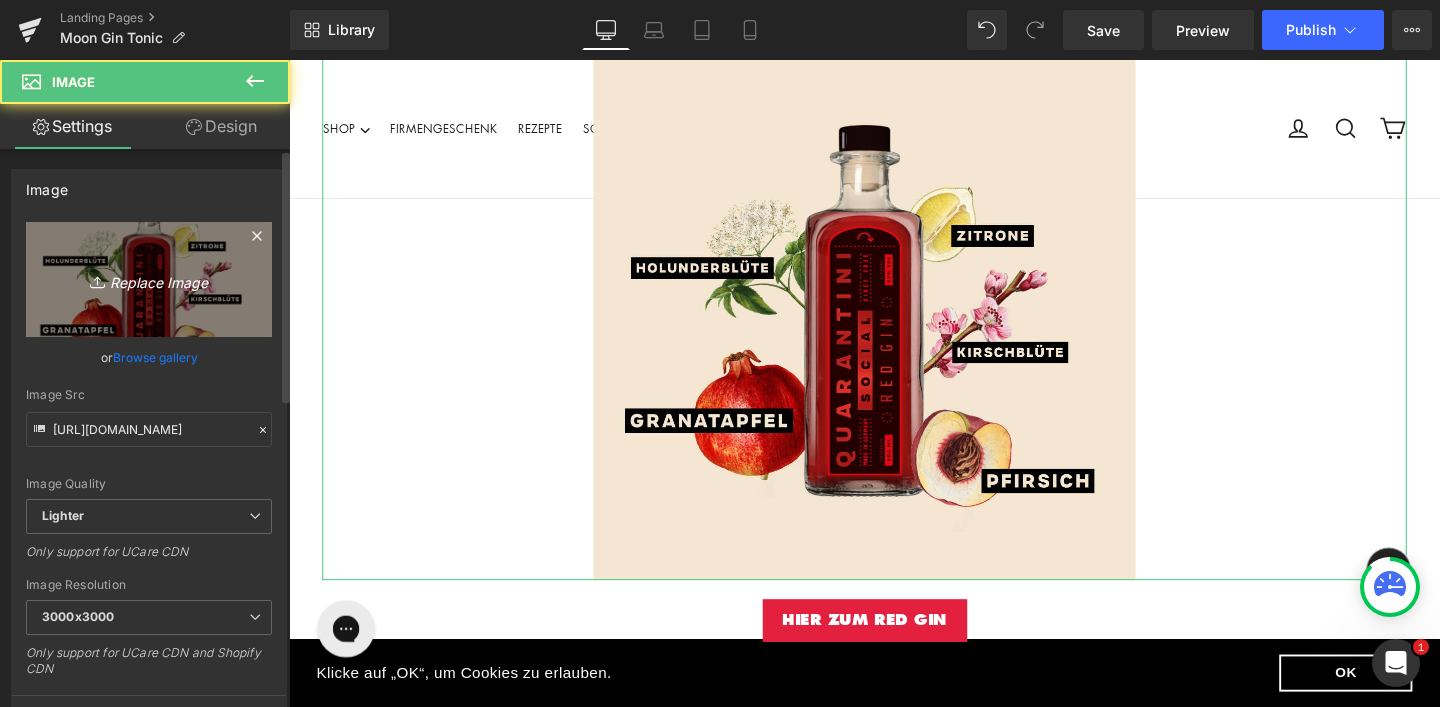 click on "Replace Image" at bounding box center [149, 279] 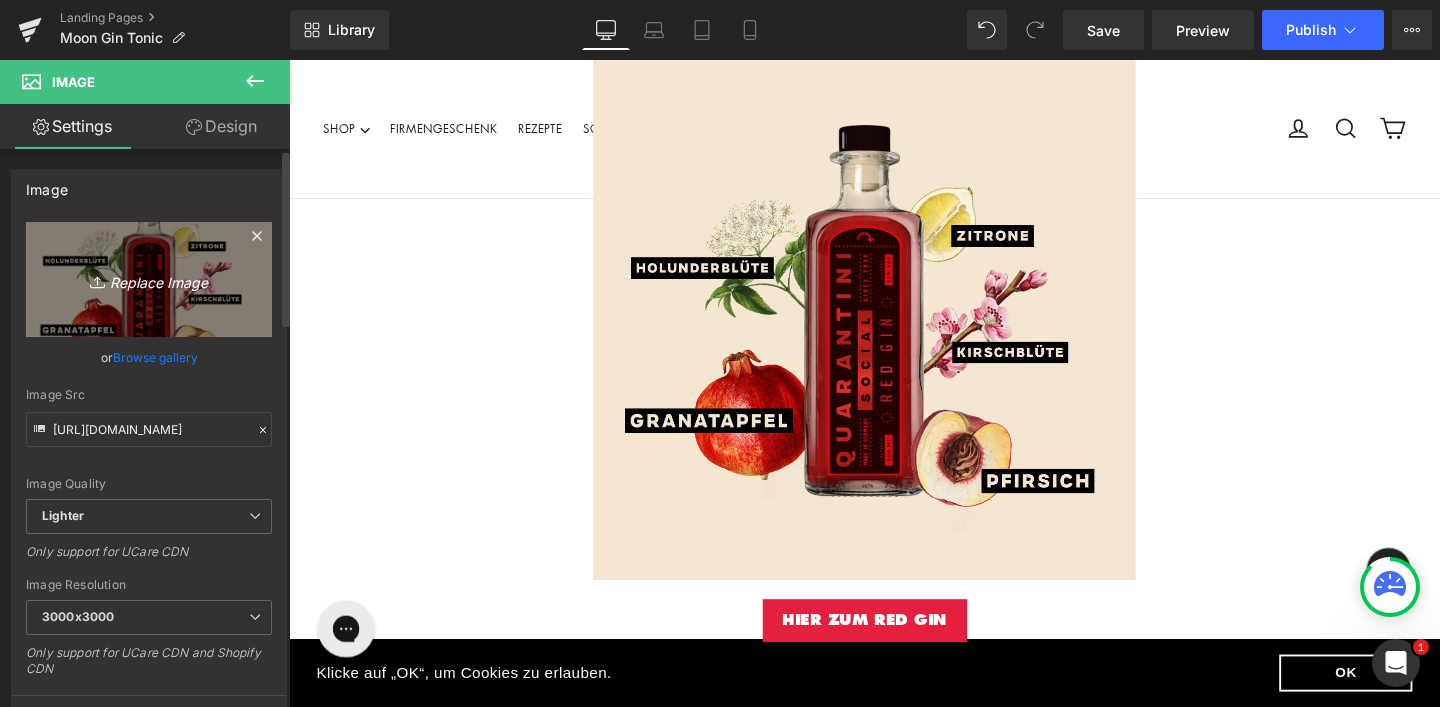 type on "C:\fakepath\_MOON (1).jpg" 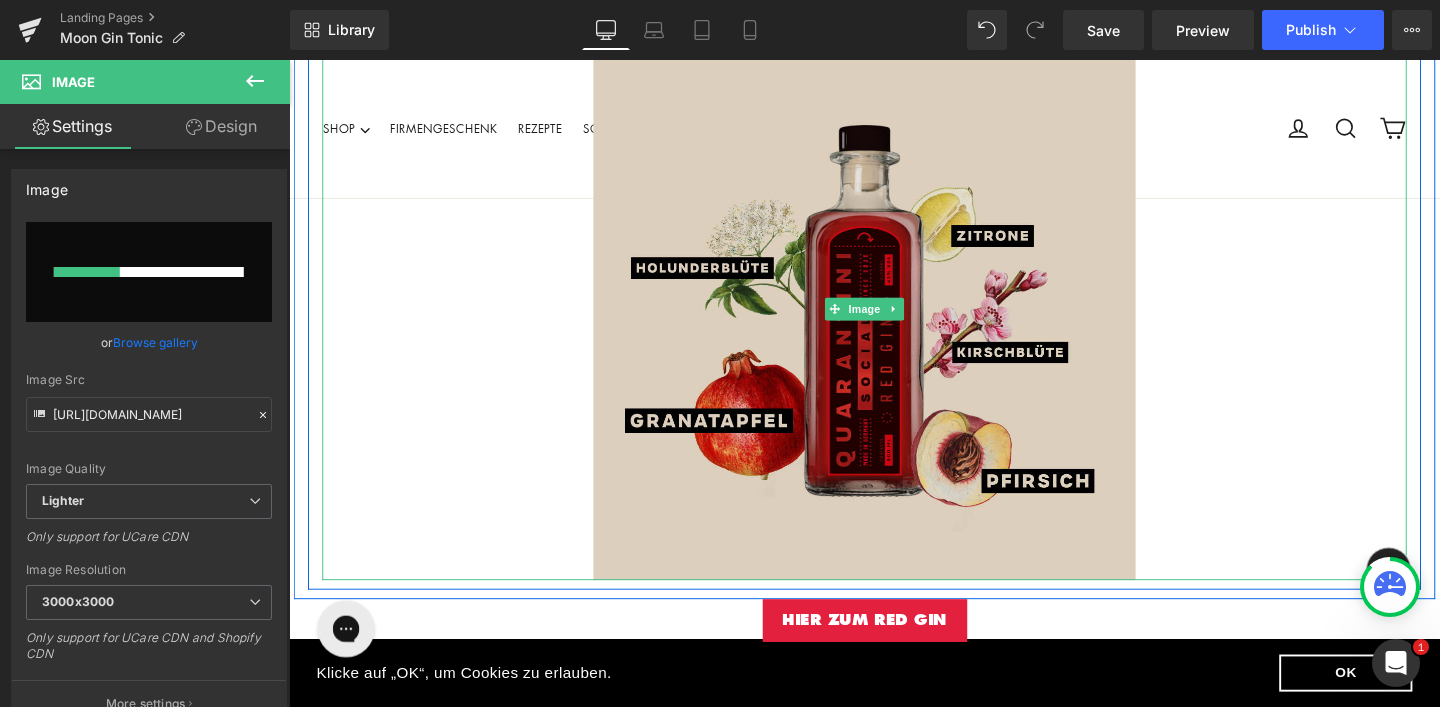type 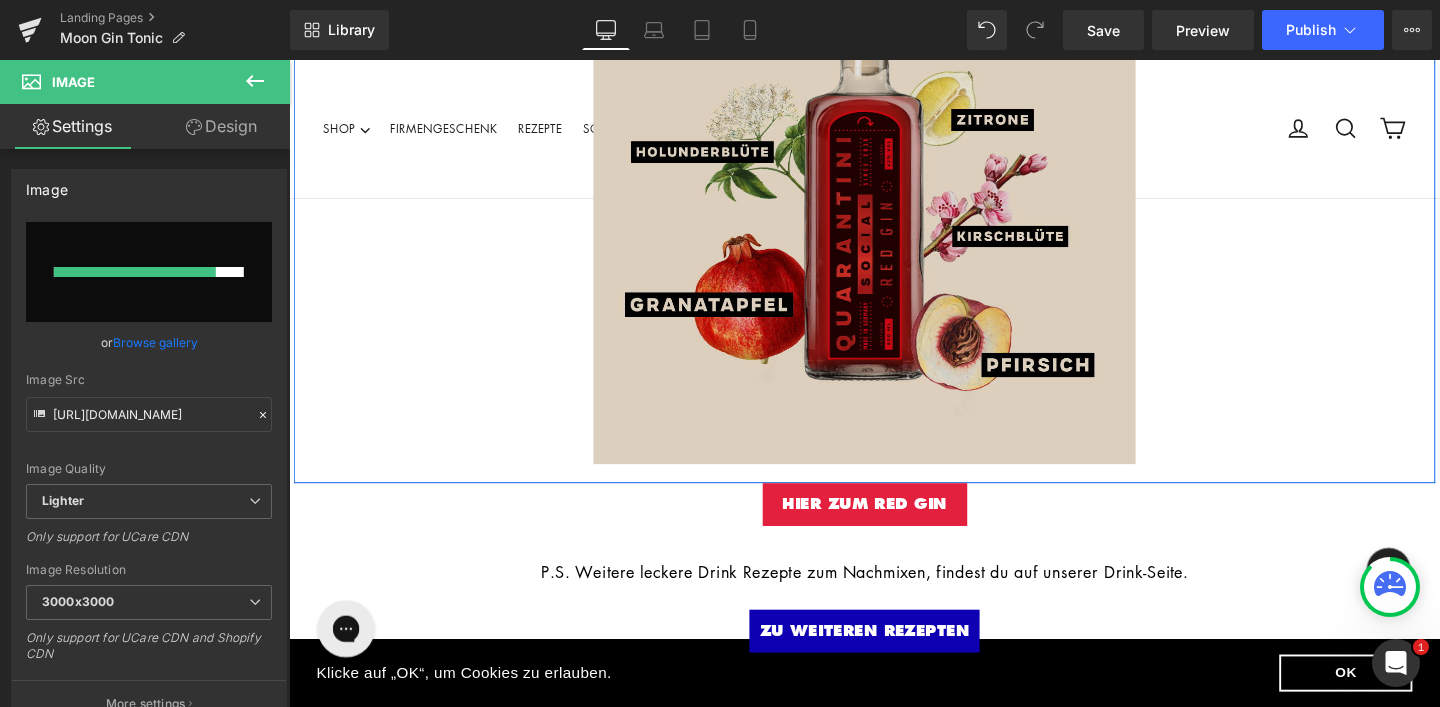 scroll, scrollTop: 2093, scrollLeft: 0, axis: vertical 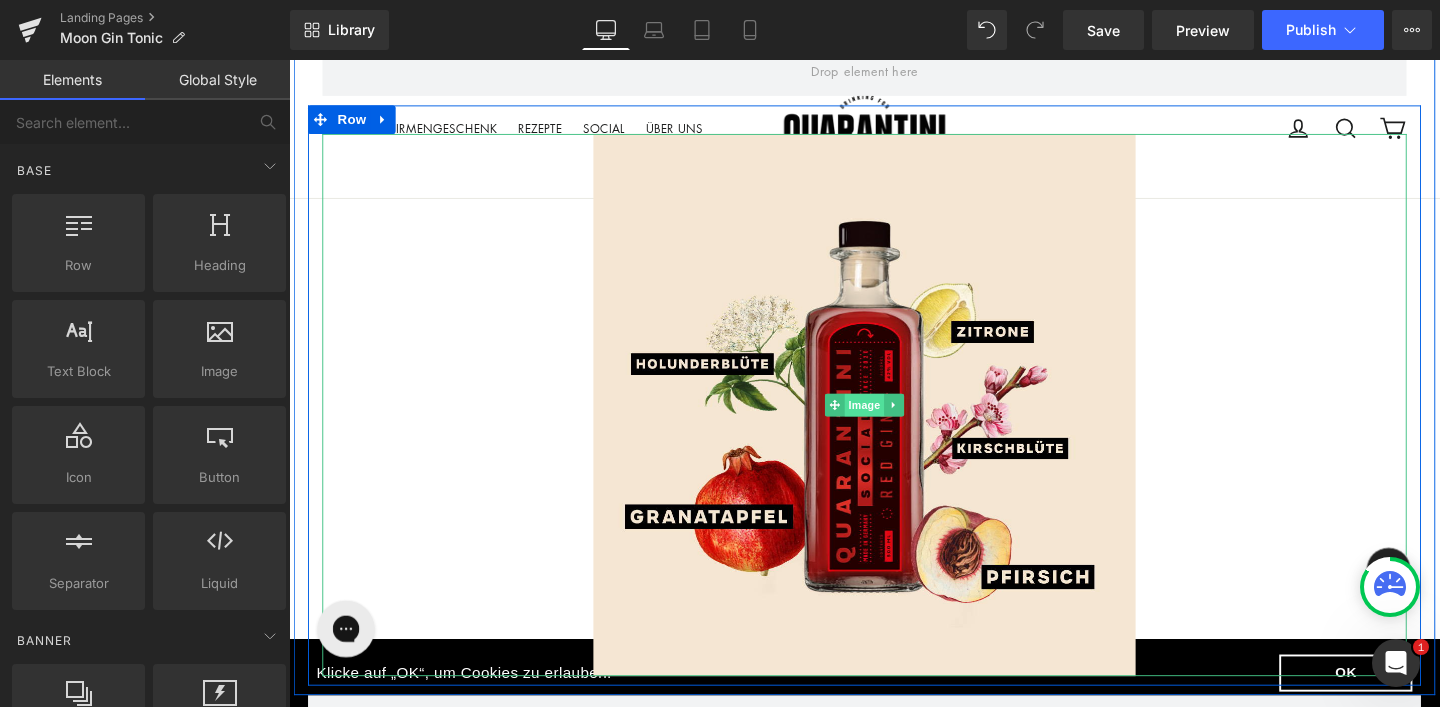 click on "Image" at bounding box center [894, 423] 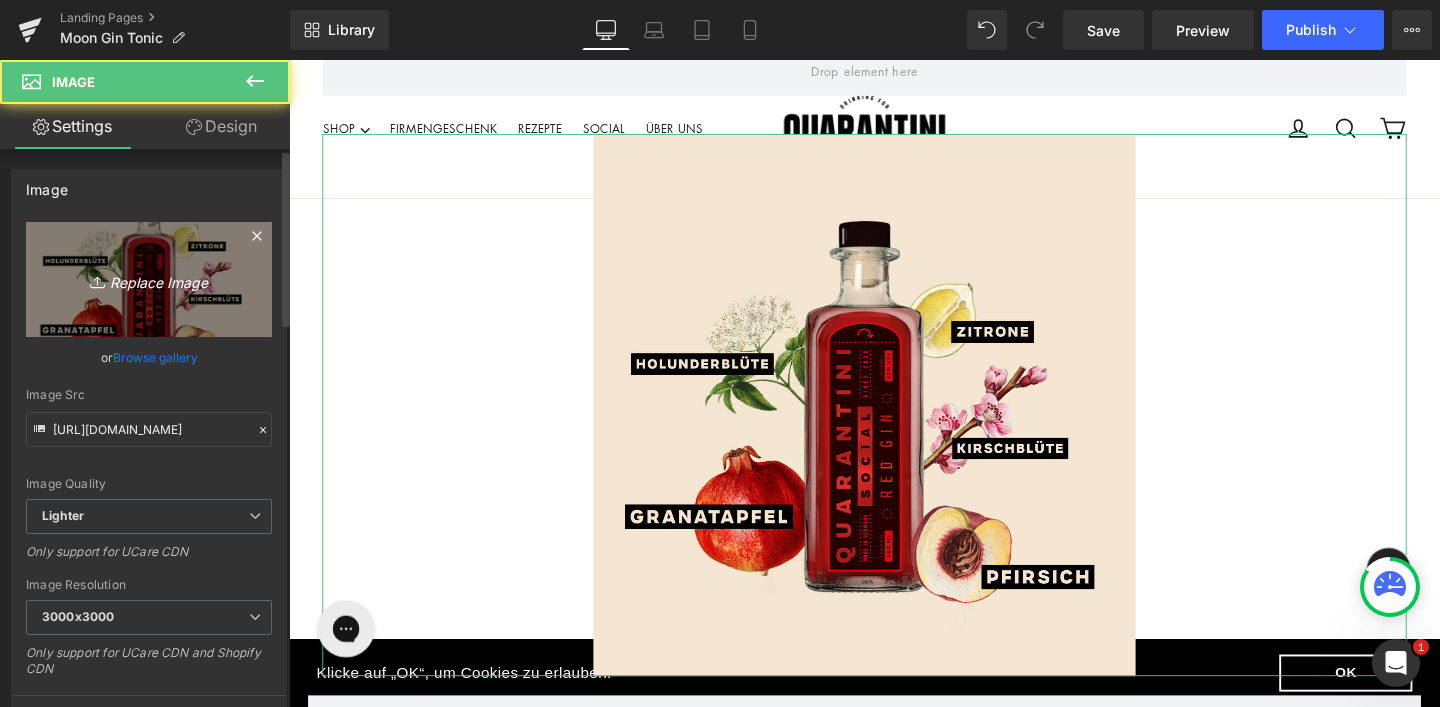 click on "Replace Image" at bounding box center (149, 279) 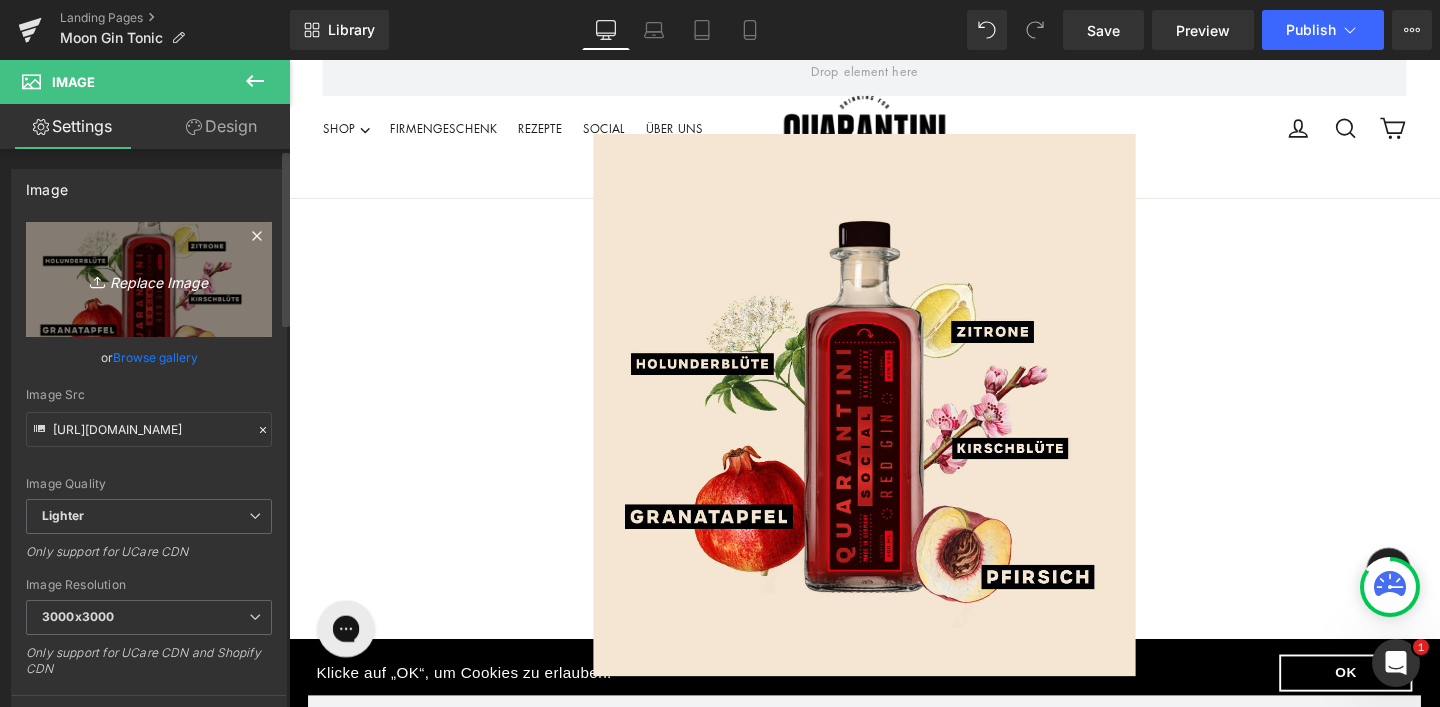 type on "C:\fakepath\_MOON (1).jpg" 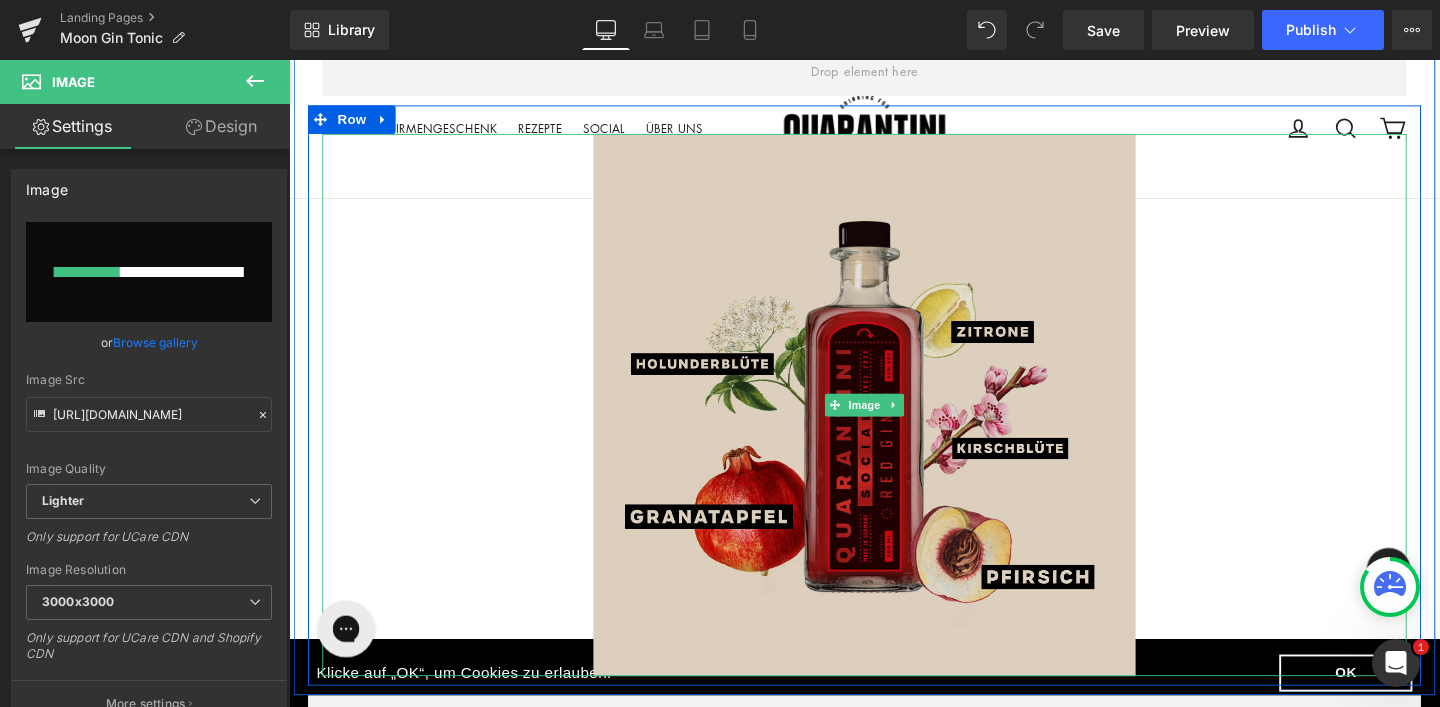 type 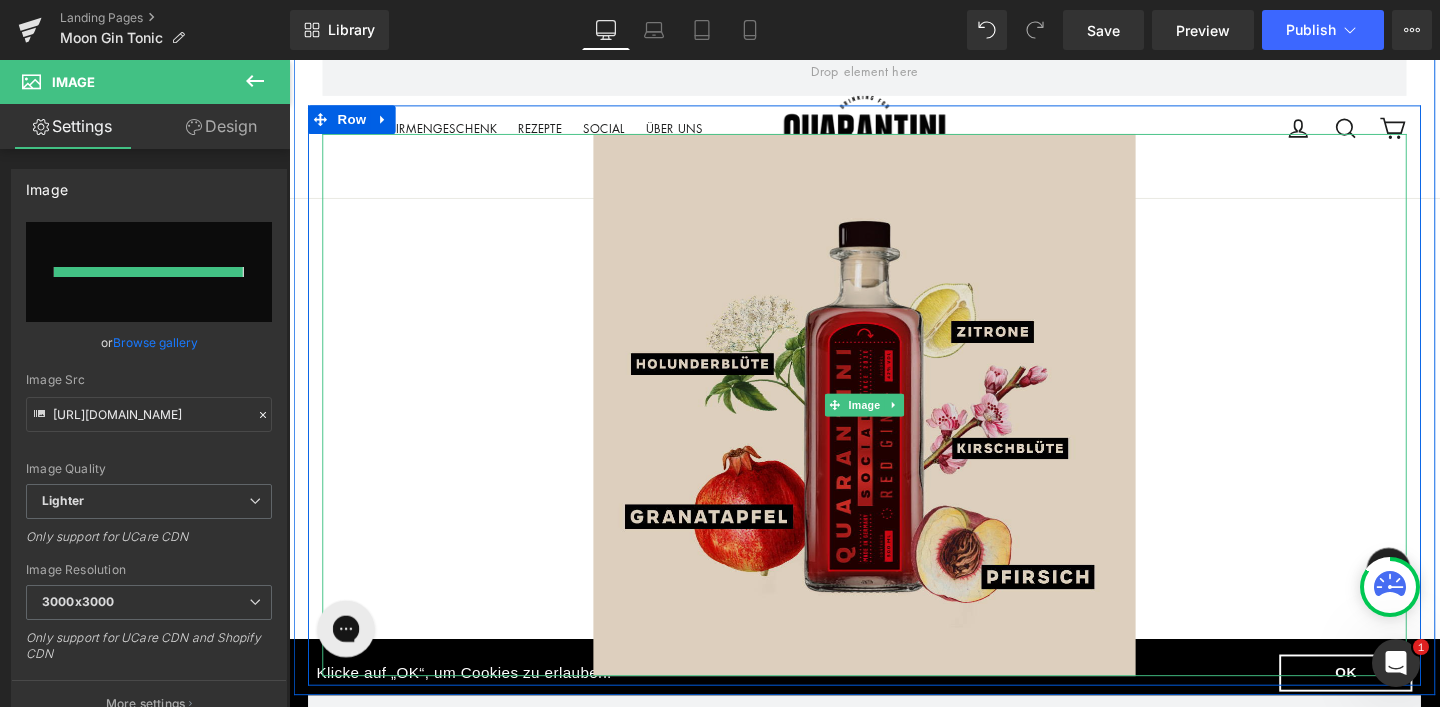 type on "[URL][DOMAIN_NAME]" 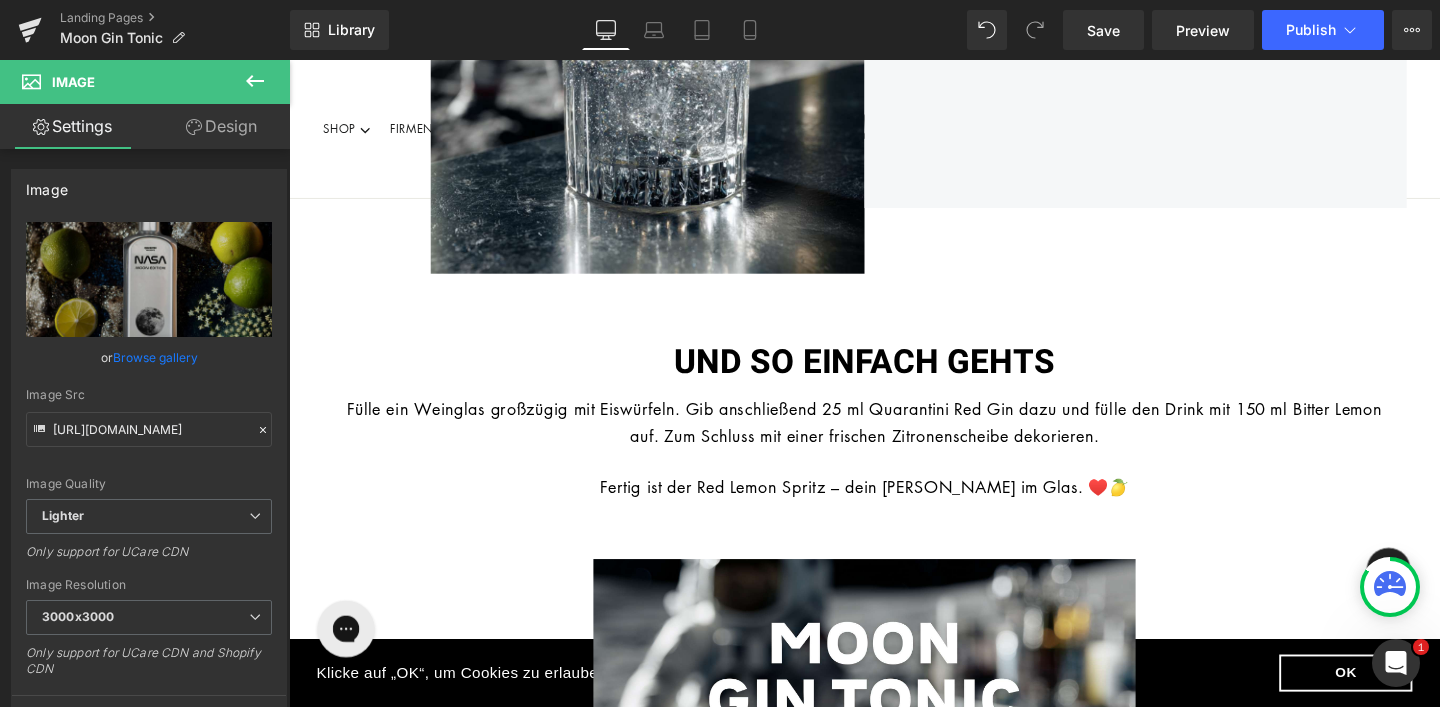scroll, scrollTop: 678, scrollLeft: 0, axis: vertical 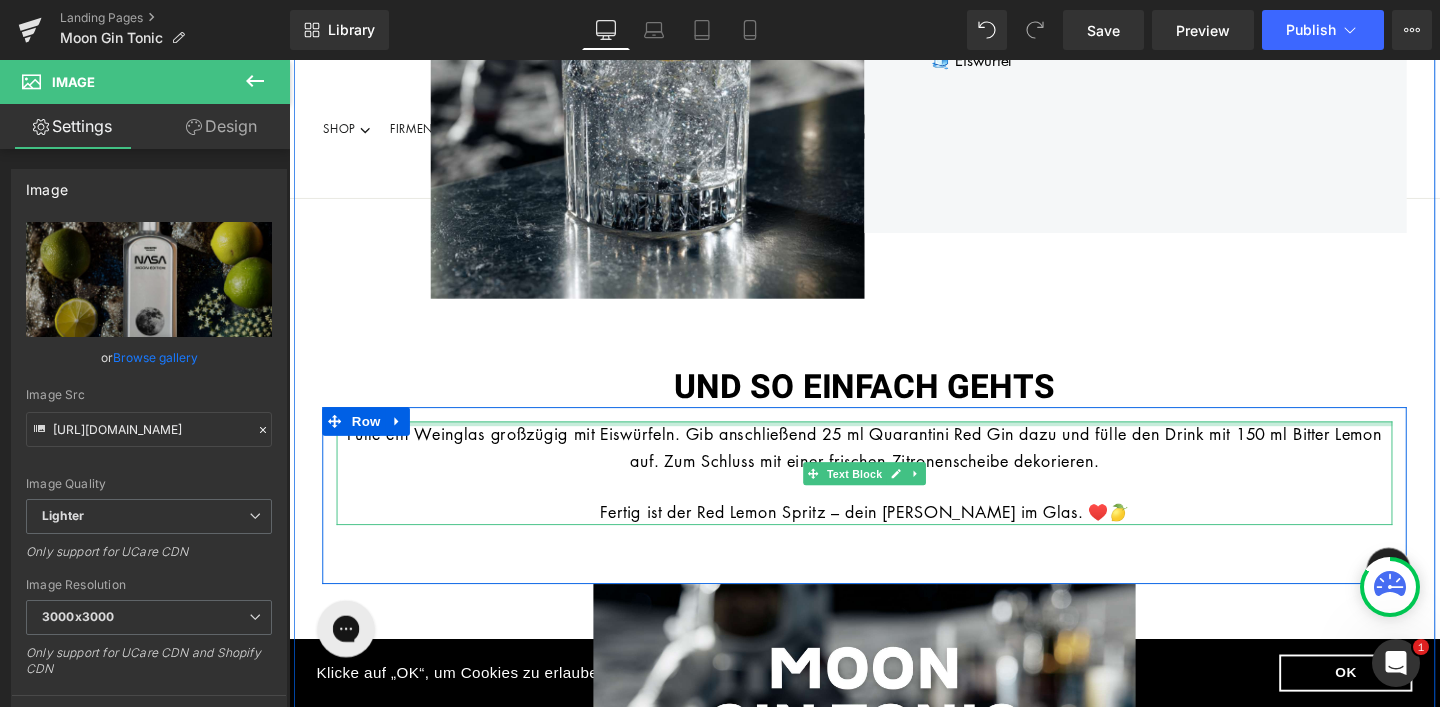 click at bounding box center [894, 442] 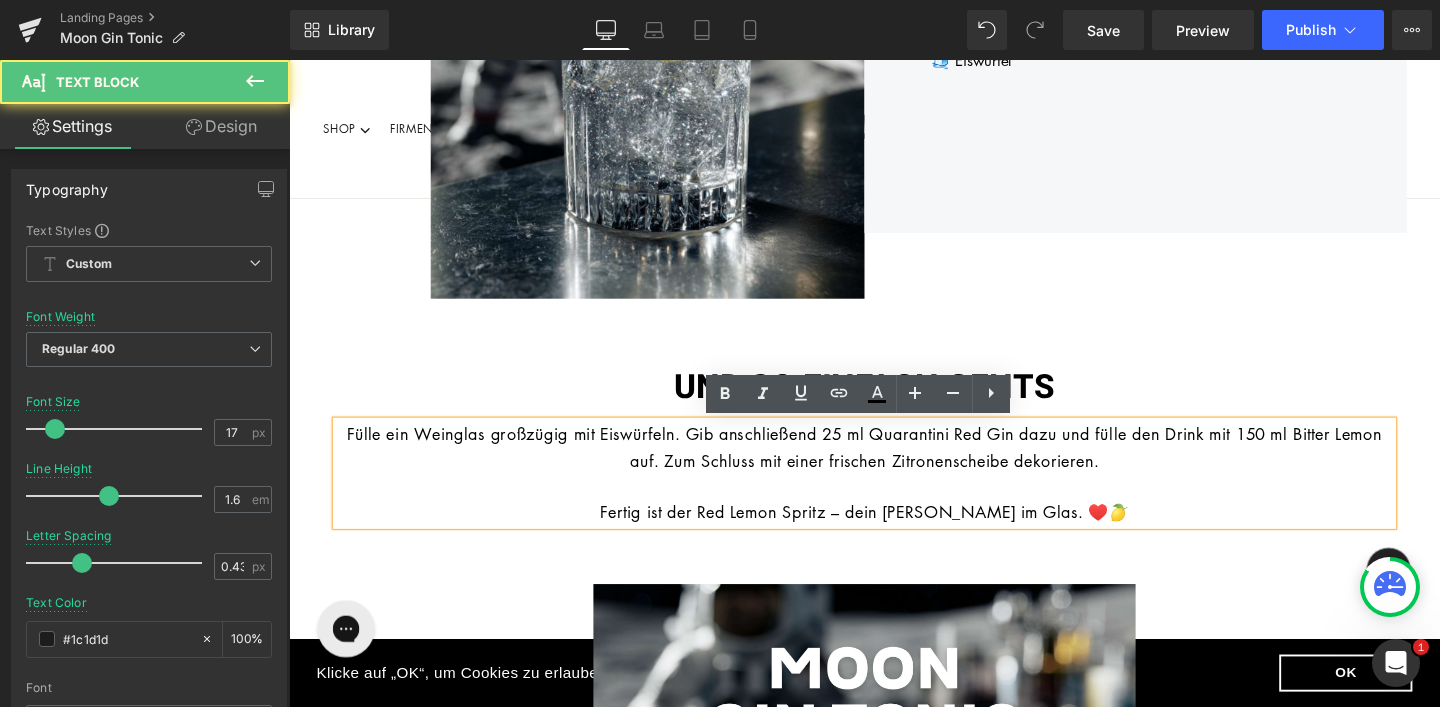 click on "Fülle ein Weinglas großzügig mit Eiswürfeln. Gib anschließend 25 ml Quarantini Red Gin dazu und fülle den Drink mit 150 ml Bitter Lemon auf. Zum Schluss mit einer frischen Zitronenscheibe dekorieren." at bounding box center [894, 467] 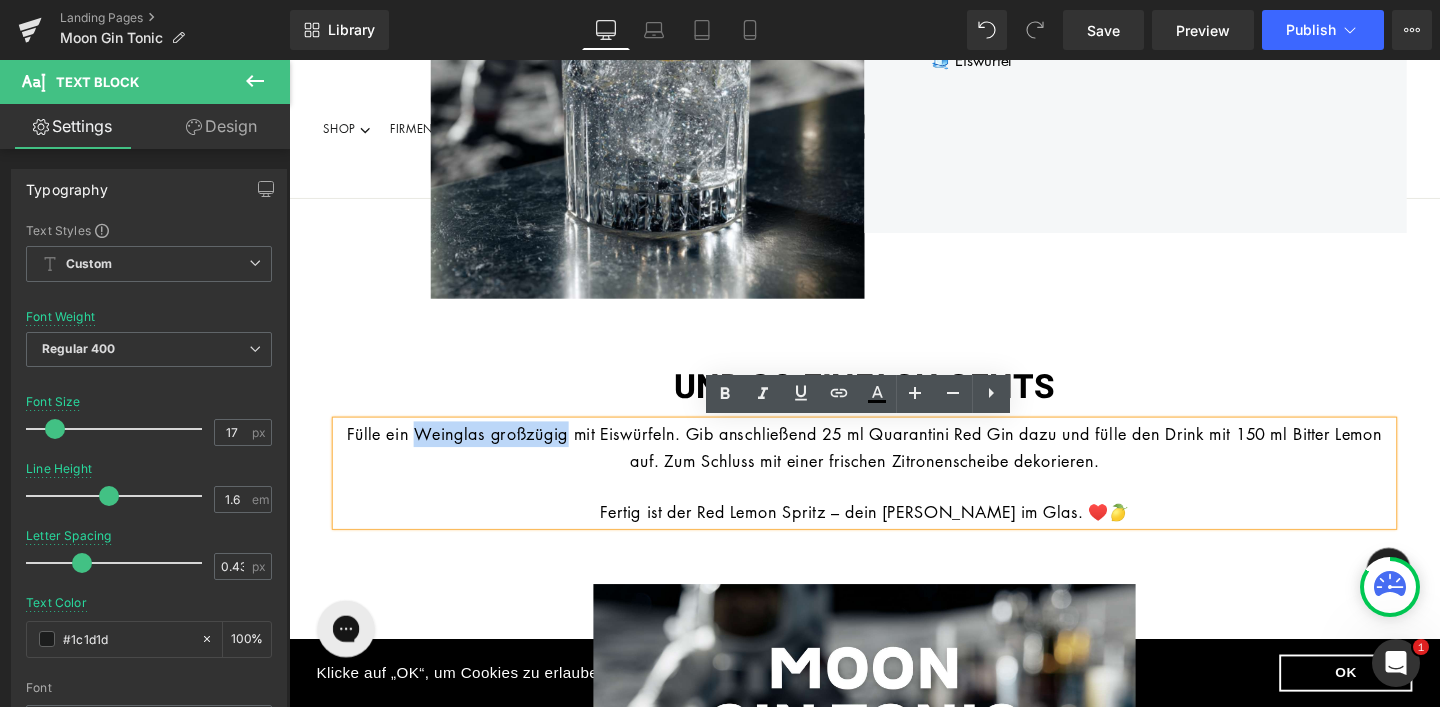 drag, startPoint x: 433, startPoint y: 455, endPoint x: 594, endPoint y: 463, distance: 161.19864 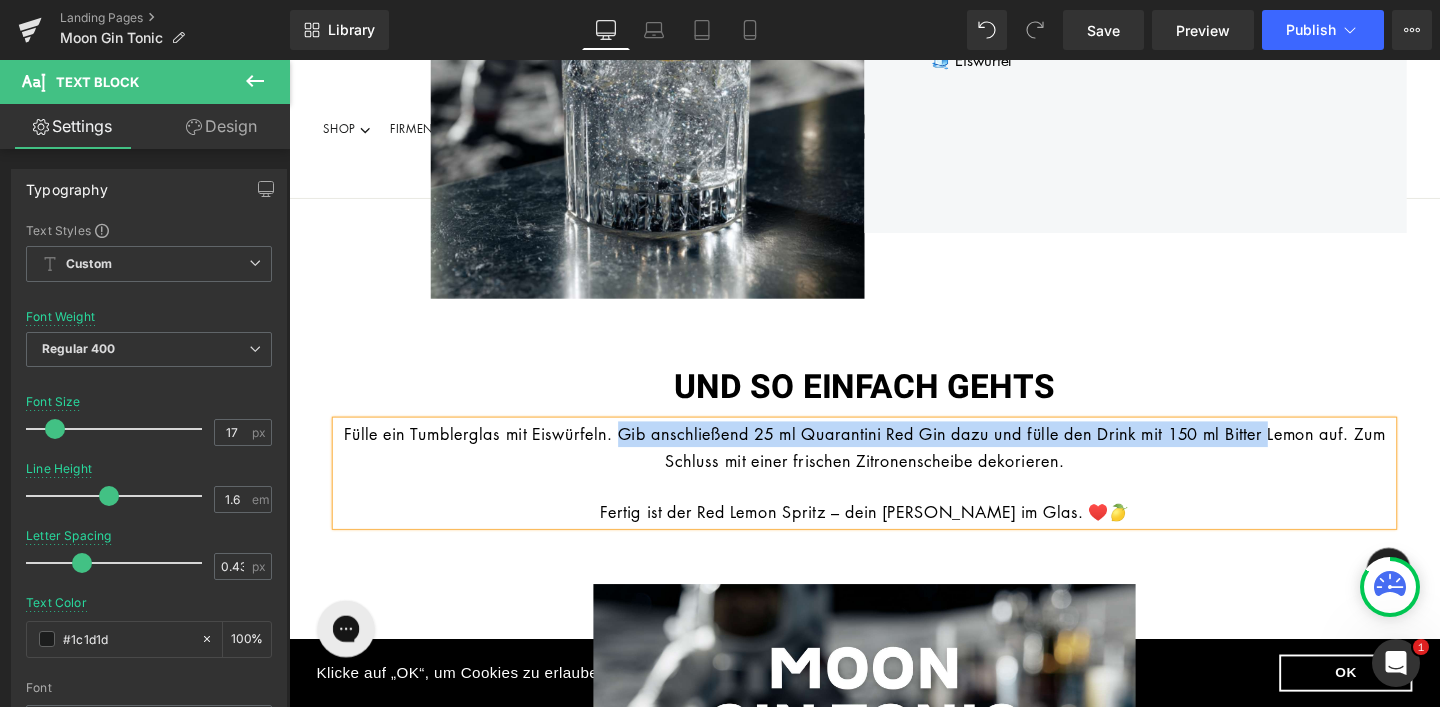drag, startPoint x: 644, startPoint y: 454, endPoint x: 1354, endPoint y: 456, distance: 710.0028 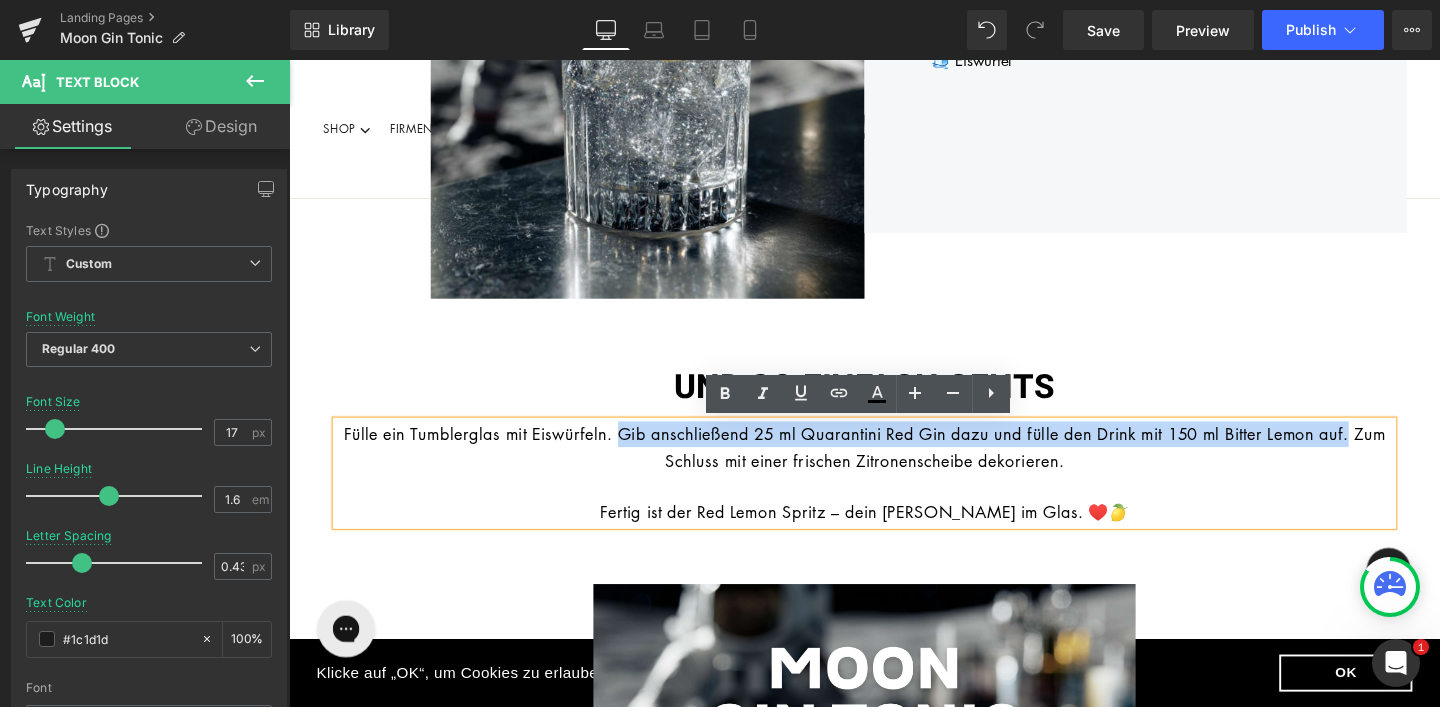 drag, startPoint x: 1446, startPoint y: 456, endPoint x: 650, endPoint y: 446, distance: 796.0628 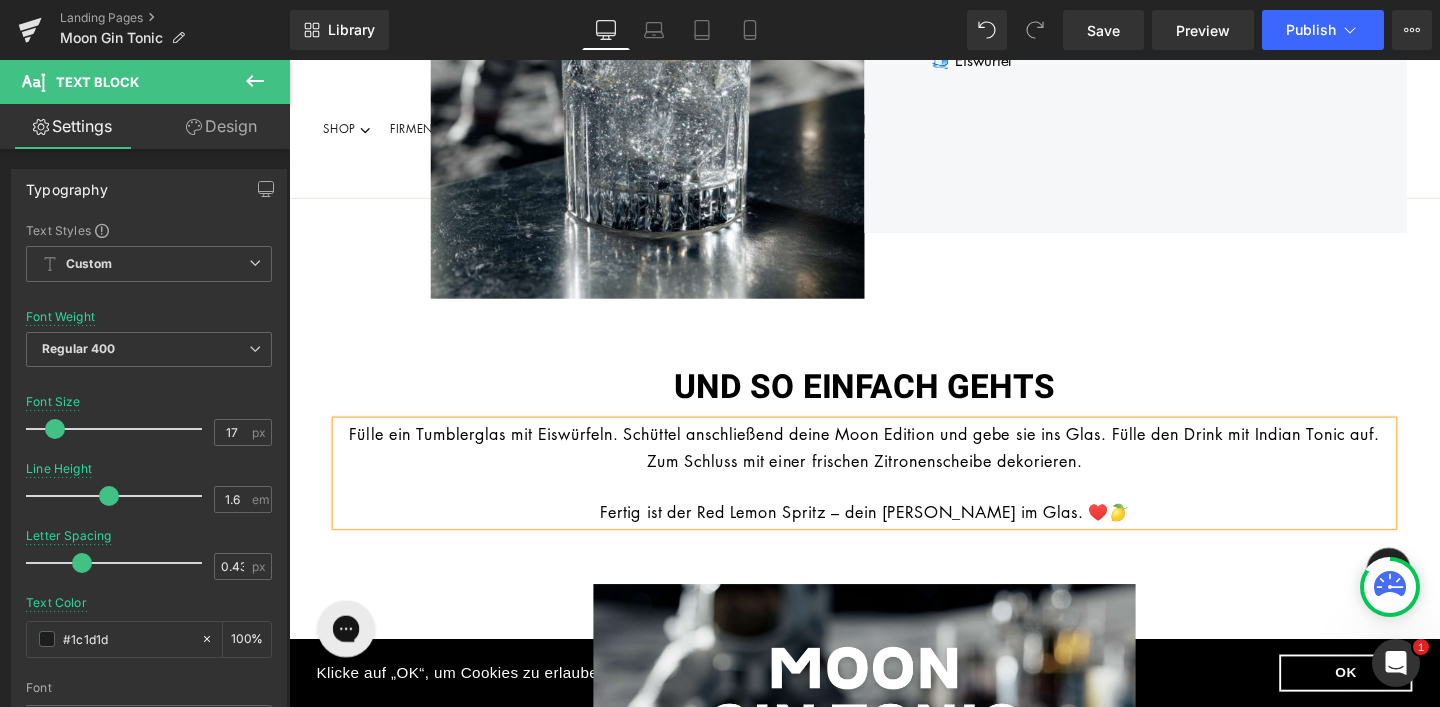click on "Fülle ein Tumblerglas mit Eiswürfeln. Schüttel anschließend deine Moon Edition und gebe sie ins Glas. Fülle den Drink mit Indian Tonic auf. Zum Schluss mit einer frischen Zitronenscheibe dekorieren." at bounding box center [893, 467] 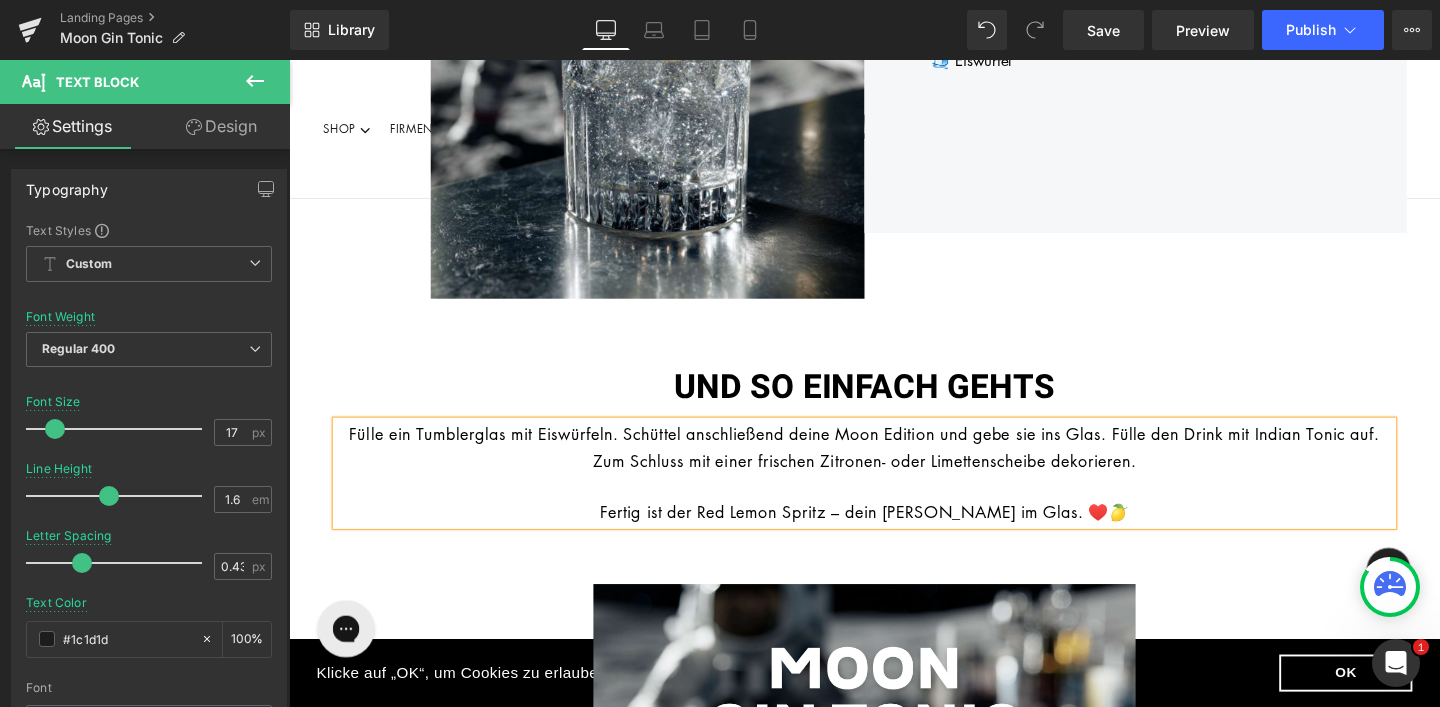 click at bounding box center (894, 508) 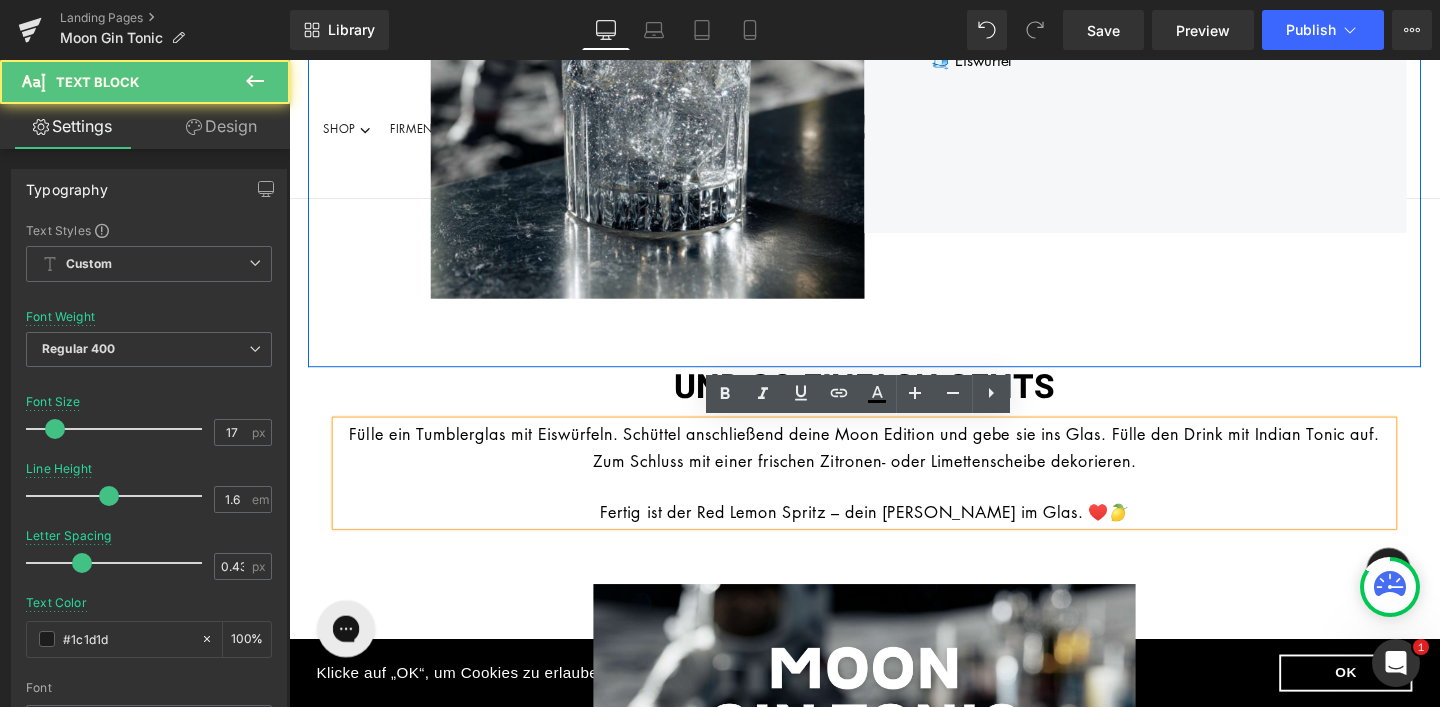 click on "Image         ZUTATEN Heading         🥃 50 ml  Quarantini M OON Edition 🍋 150 ml Indian Tonic ✨ Zitronen- oder Limetten scheibe zur Deko 🧊 Eiswürfel Text Block         Row         Row   51px" at bounding box center (894, 36) 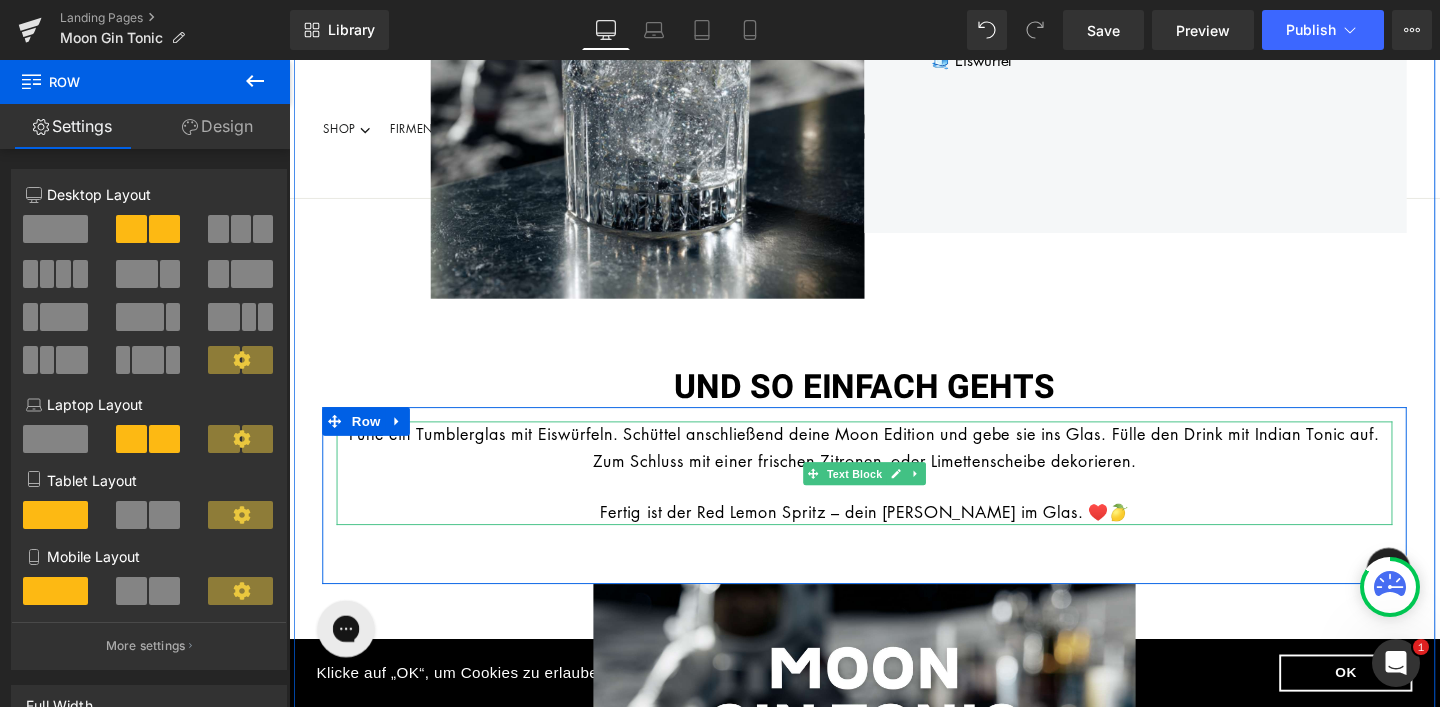 click on "Fertig ist der Red Lemon Spritz – dein [PERSON_NAME] im Glas. ♥️🍋" at bounding box center [894, 535] 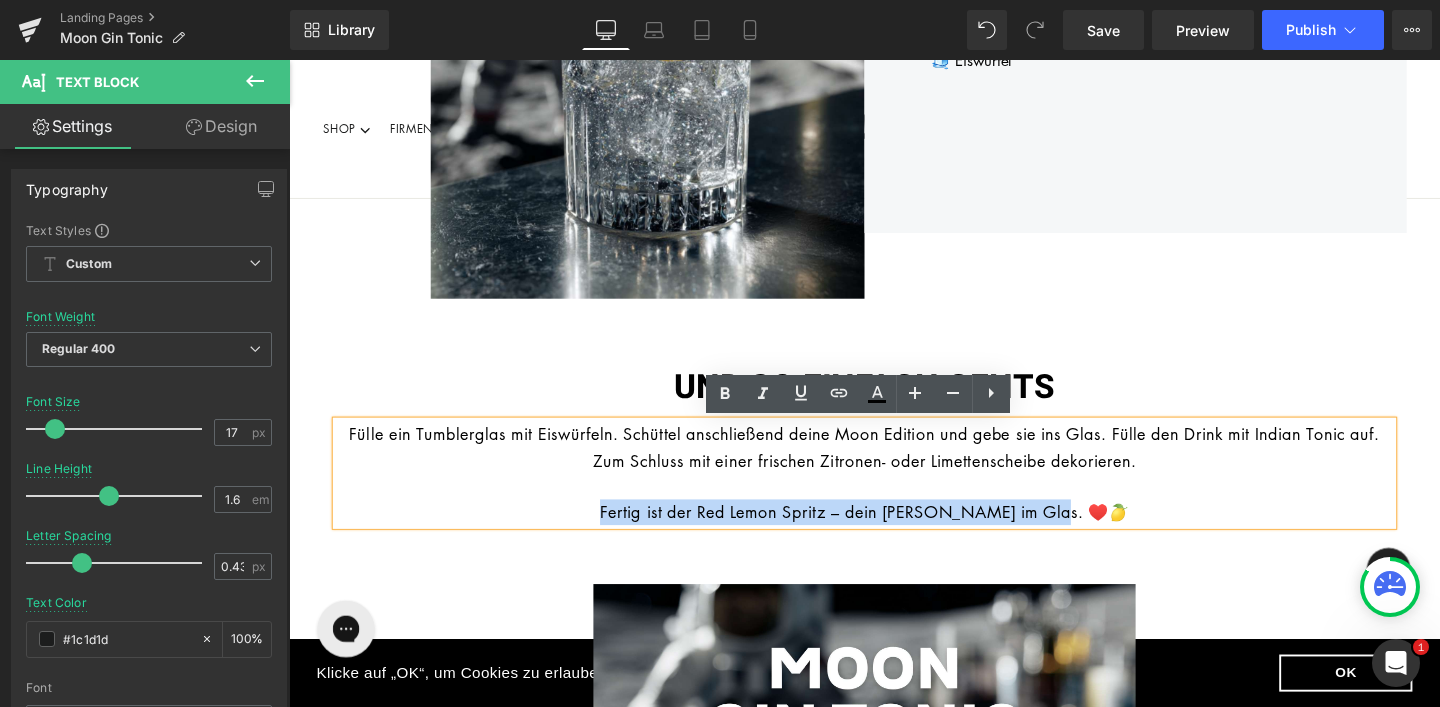 drag, startPoint x: 1141, startPoint y: 540, endPoint x: 638, endPoint y: 532, distance: 503.06363 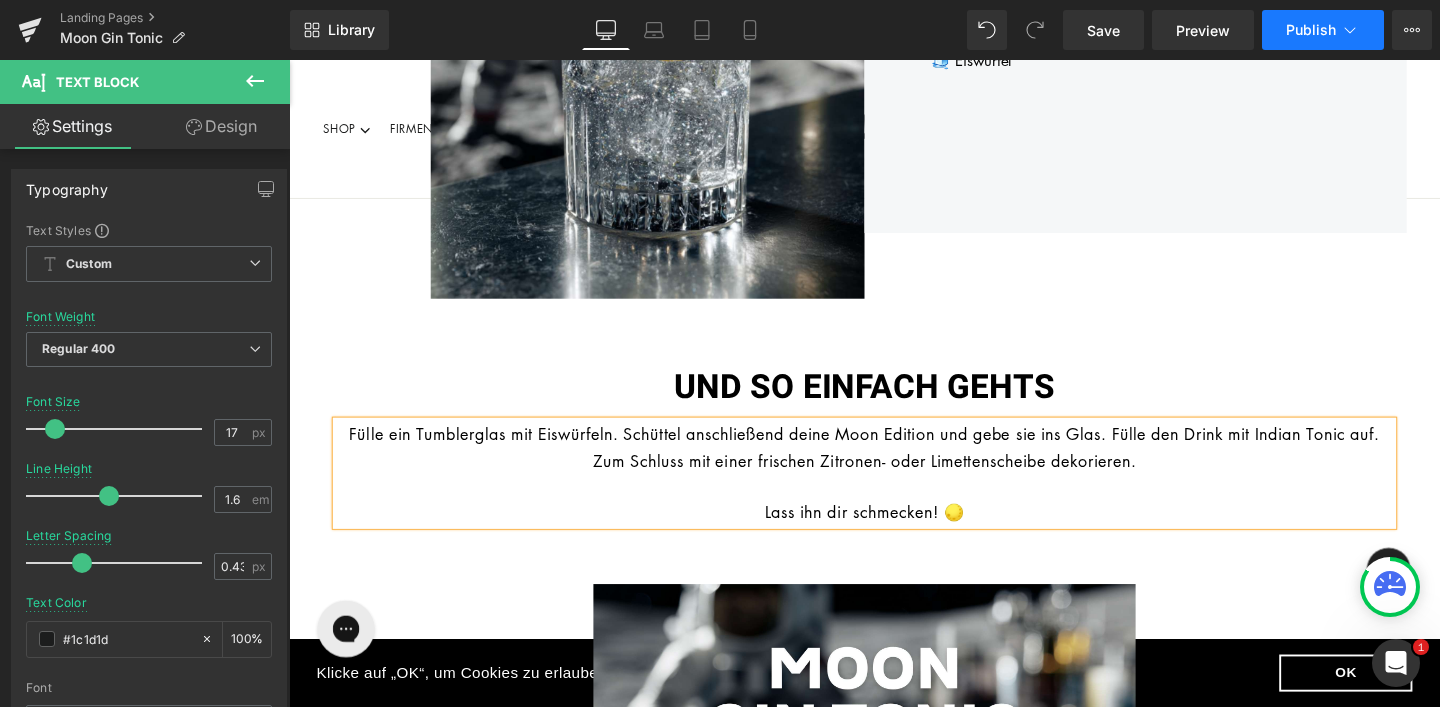 click on "Publish" at bounding box center (1311, 30) 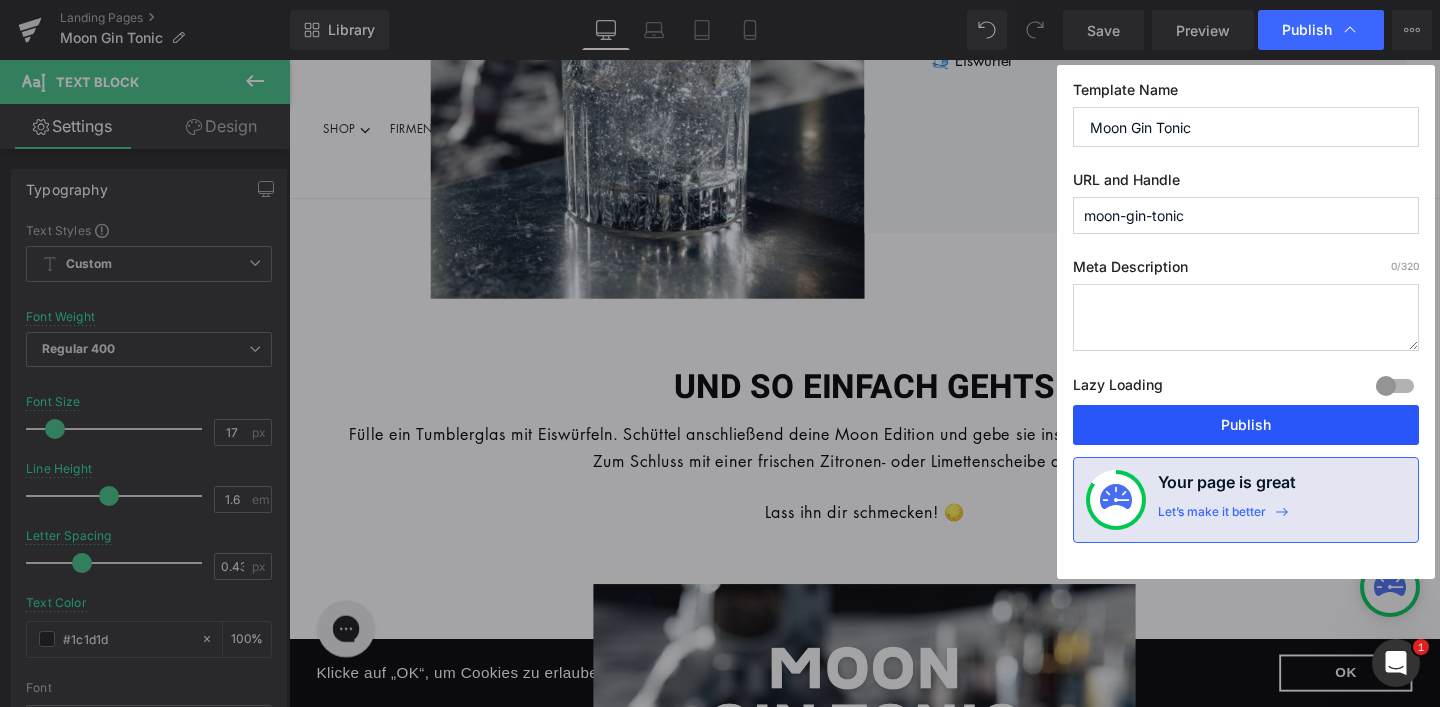 click on "Publish" at bounding box center [1246, 425] 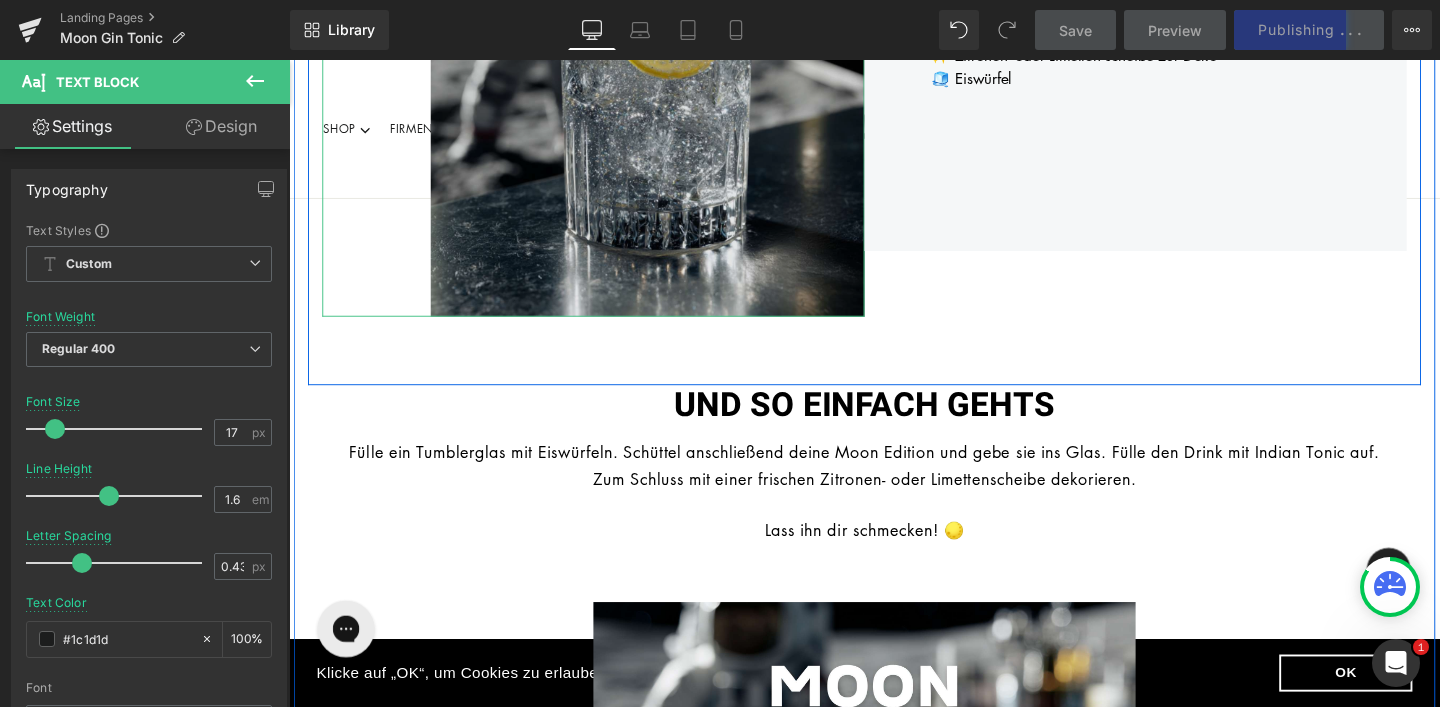 scroll, scrollTop: 657, scrollLeft: 0, axis: vertical 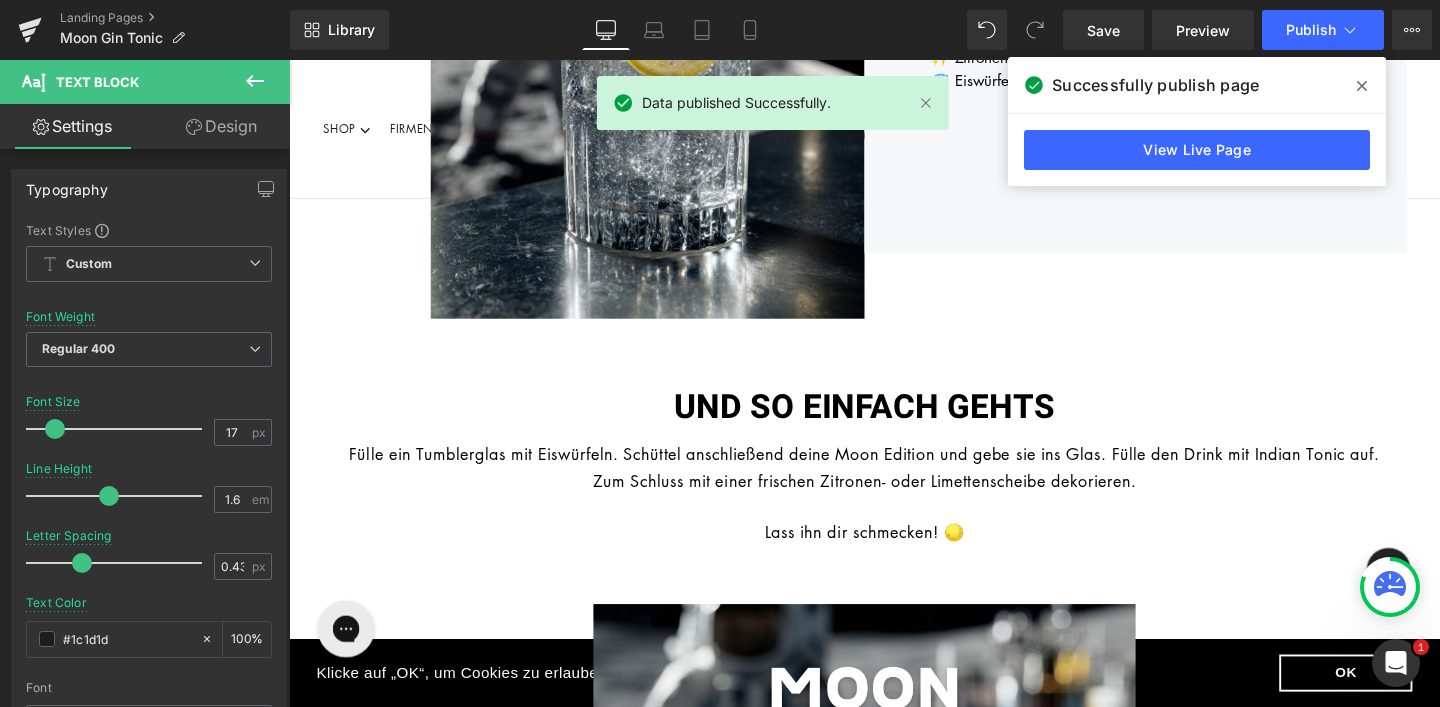 click 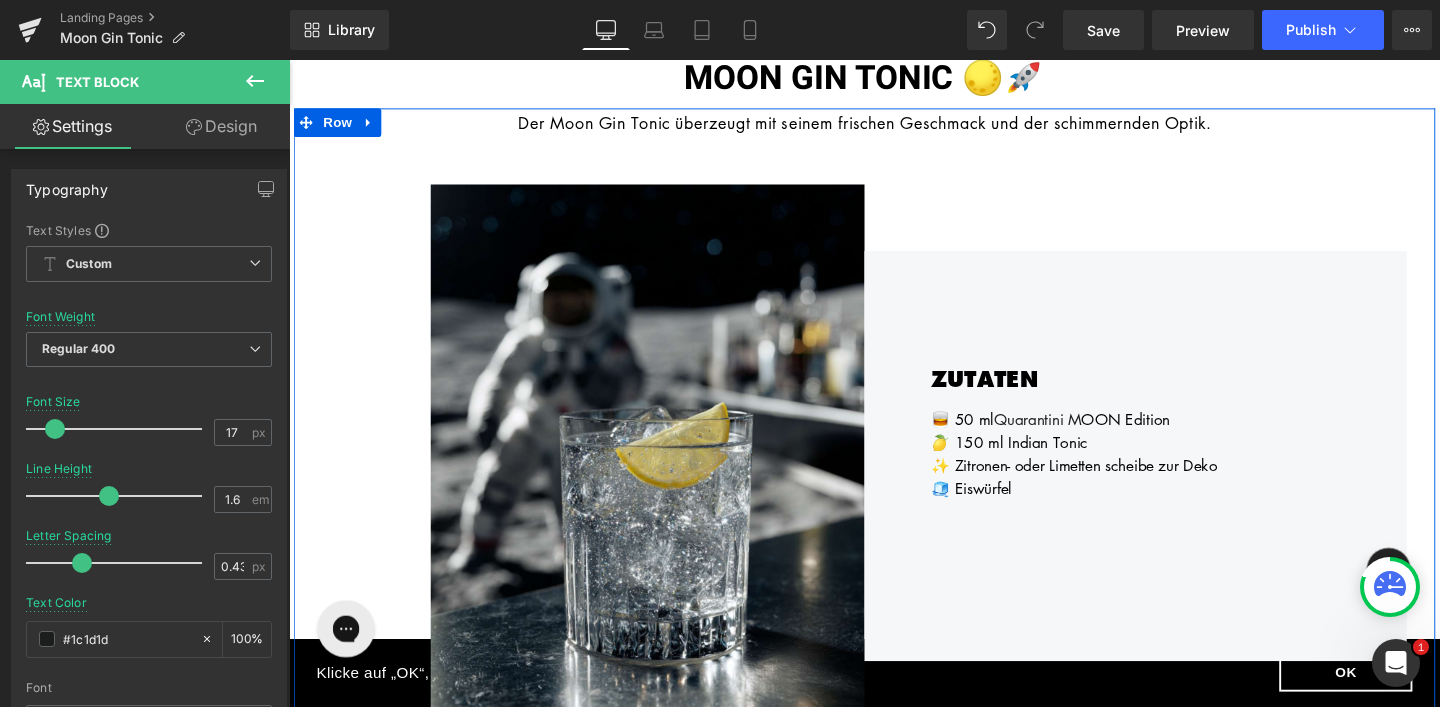 scroll, scrollTop: 109, scrollLeft: 0, axis: vertical 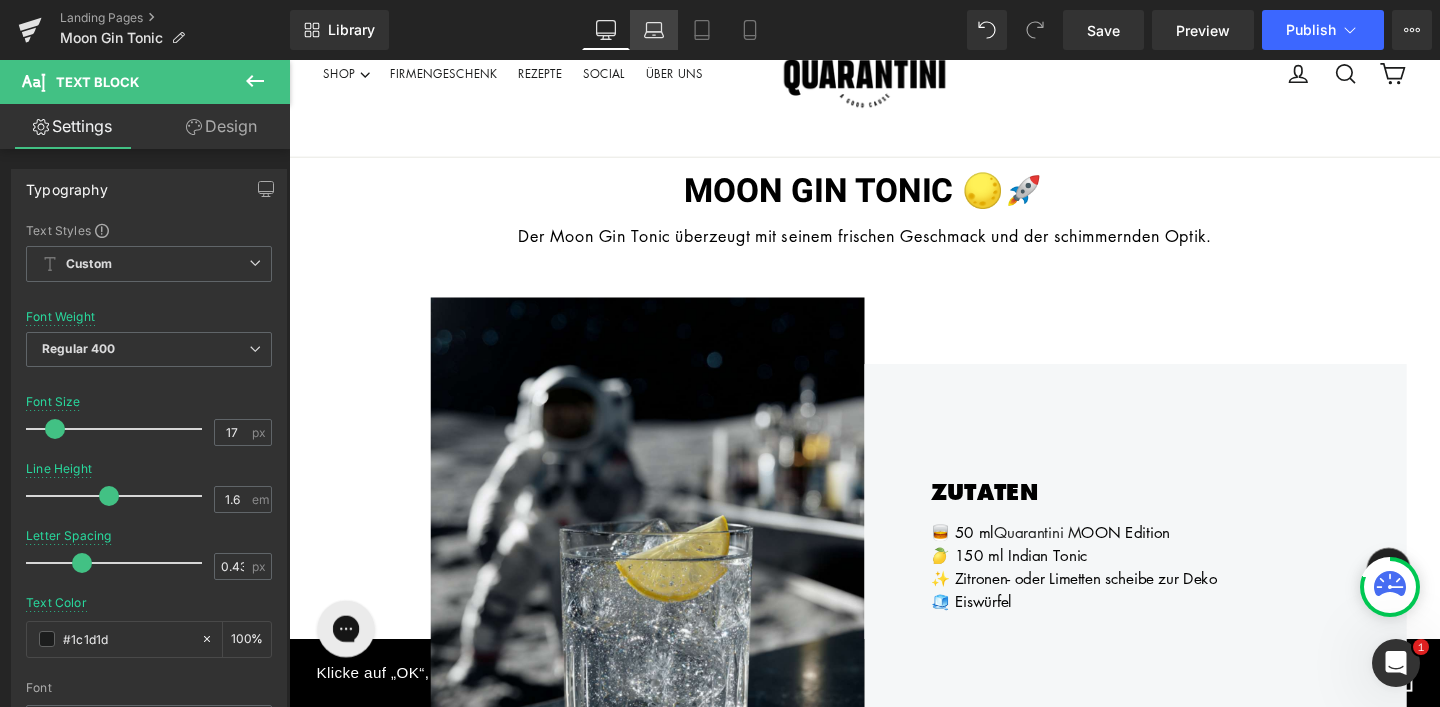 click 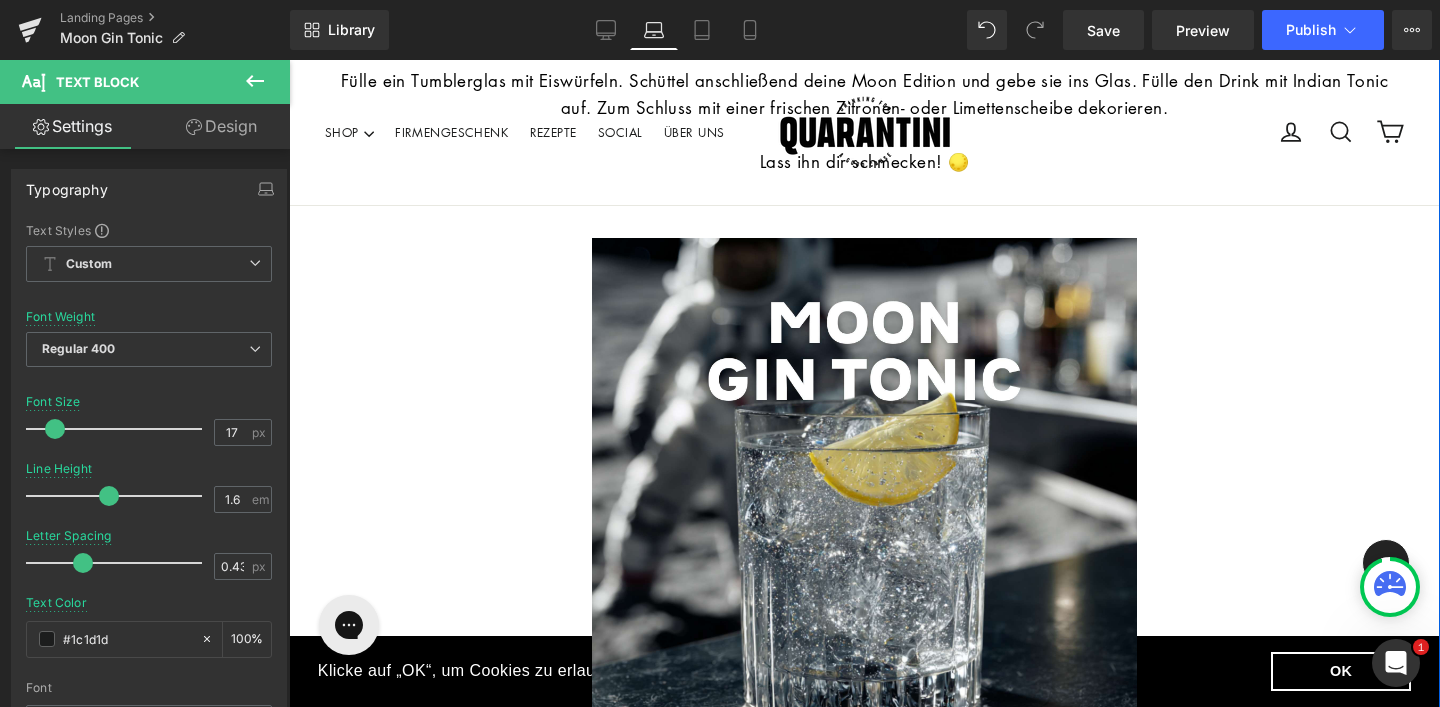 scroll, scrollTop: 1045, scrollLeft: 0, axis: vertical 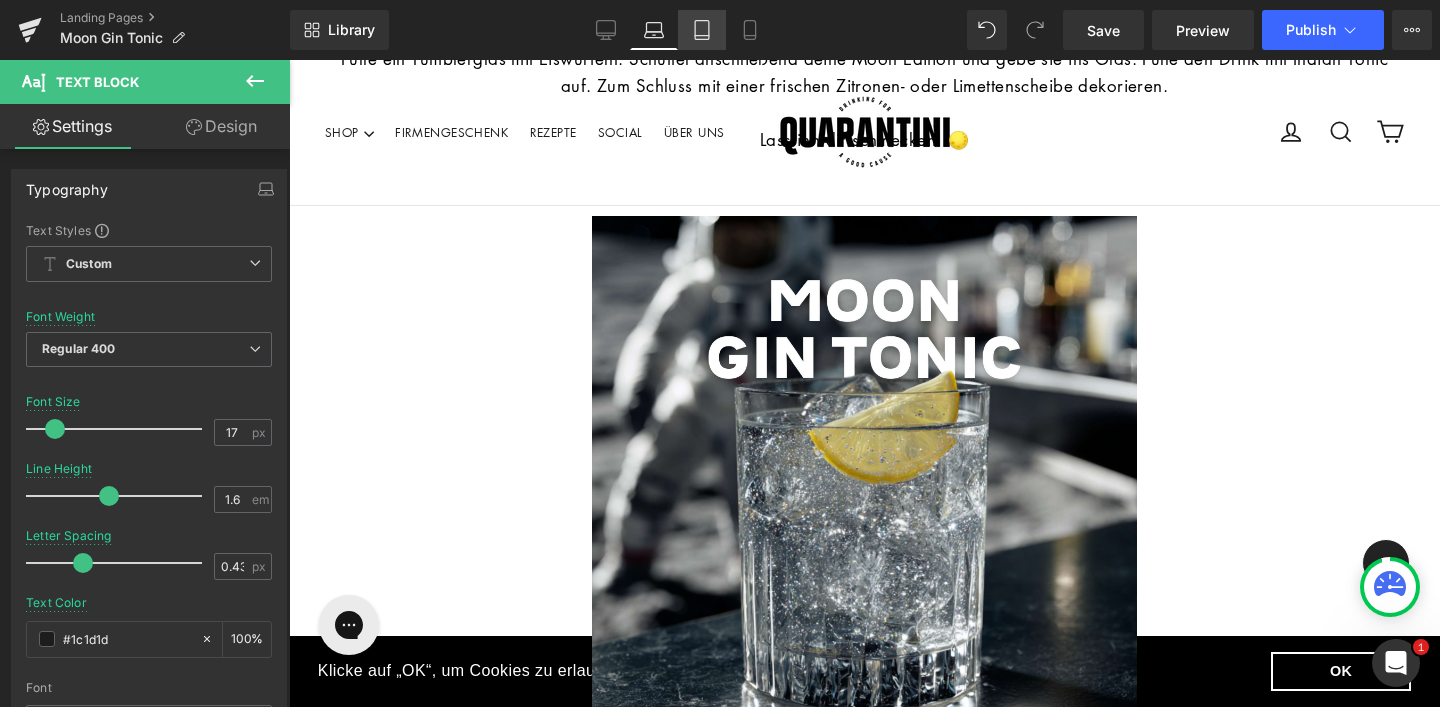 click 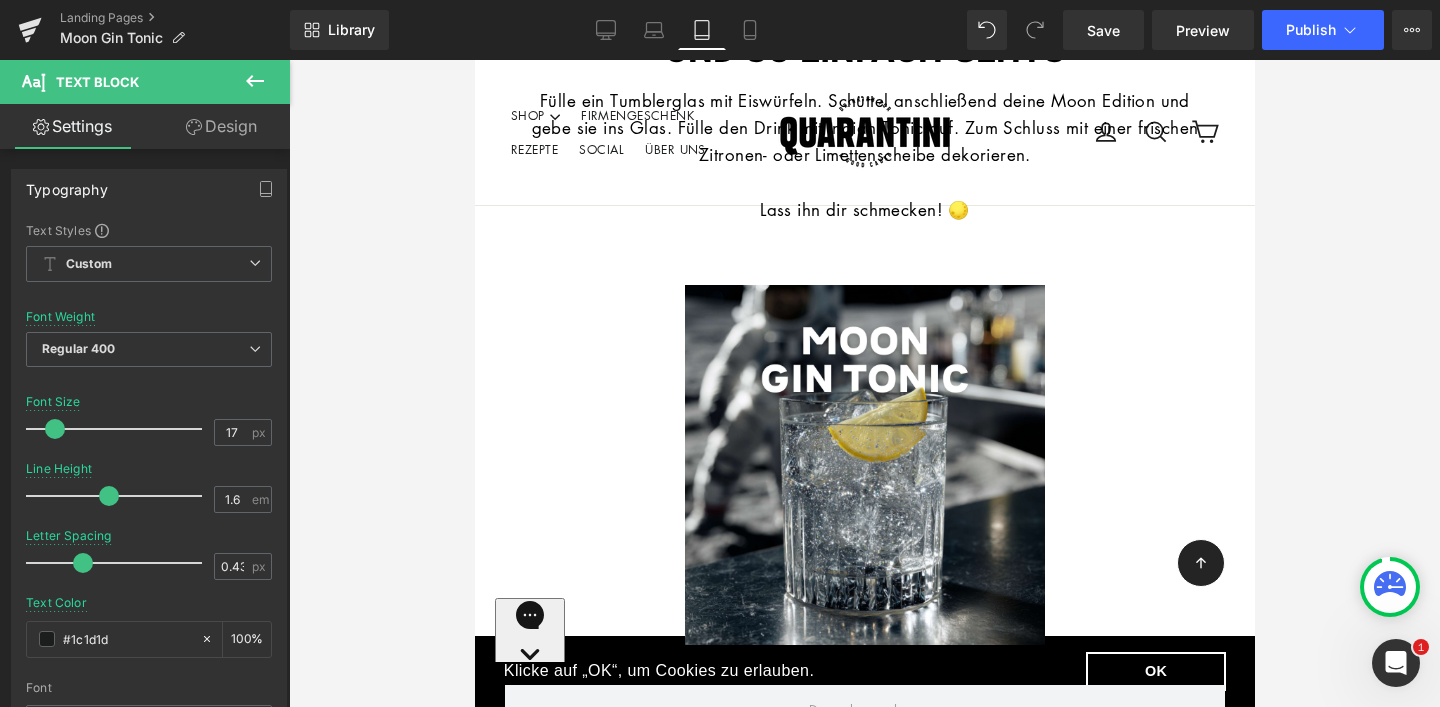 scroll, scrollTop: 1591, scrollLeft: 0, axis: vertical 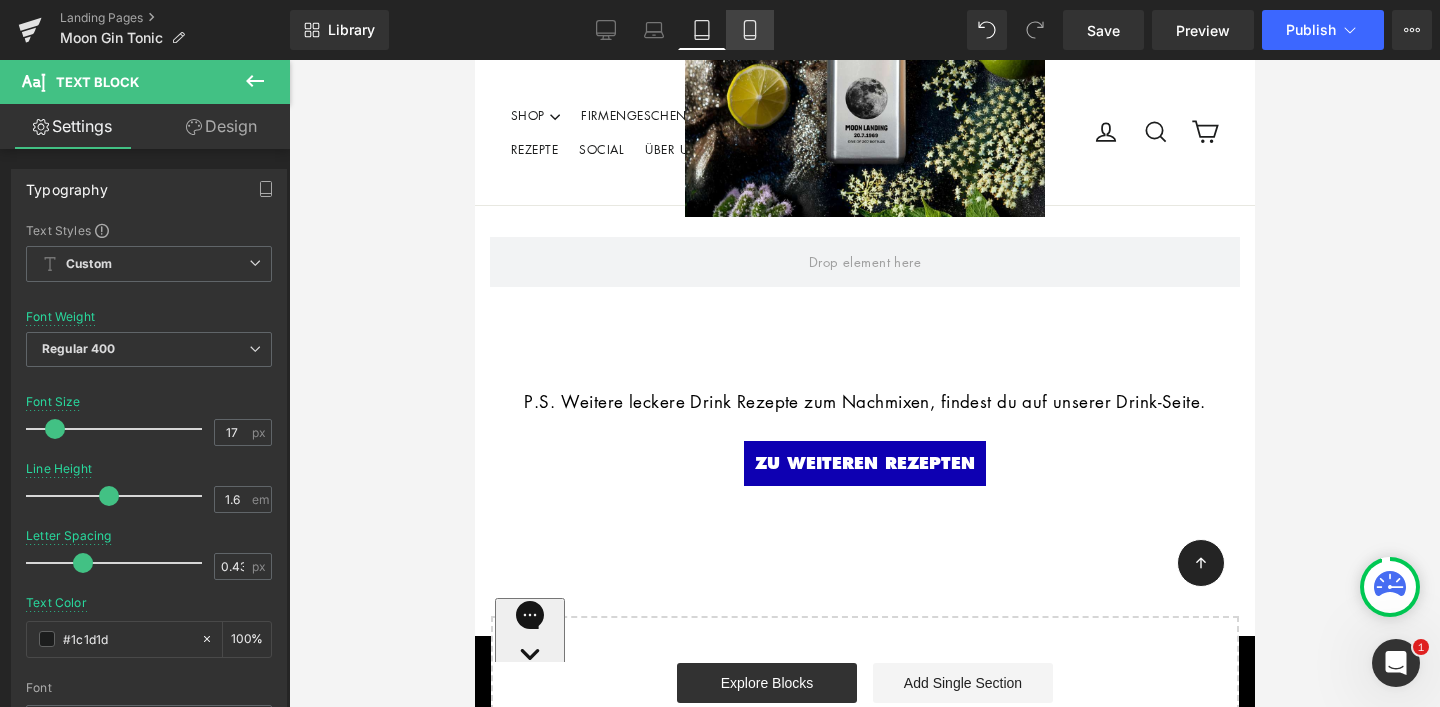 click on "Mobile" at bounding box center (750, 30) 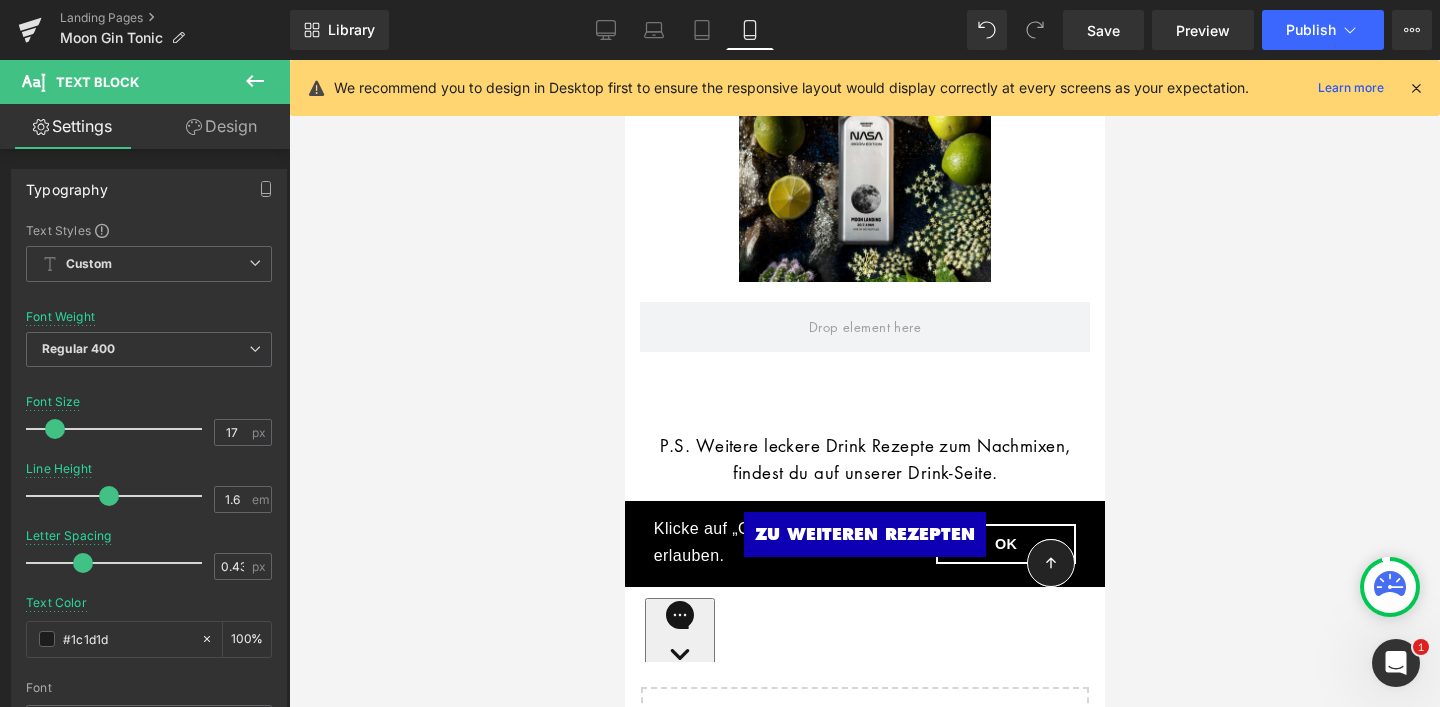 scroll, scrollTop: 1625, scrollLeft: 0, axis: vertical 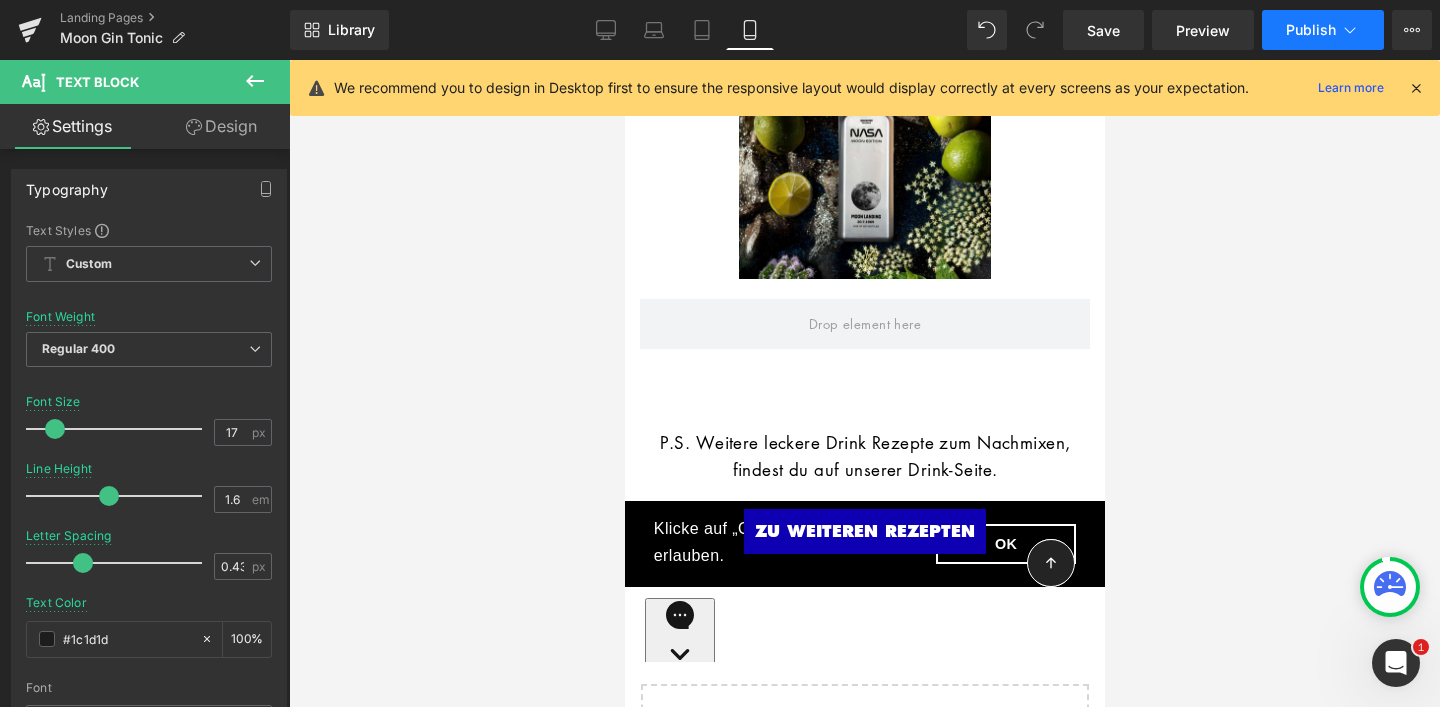 click on "Publish" at bounding box center (1311, 30) 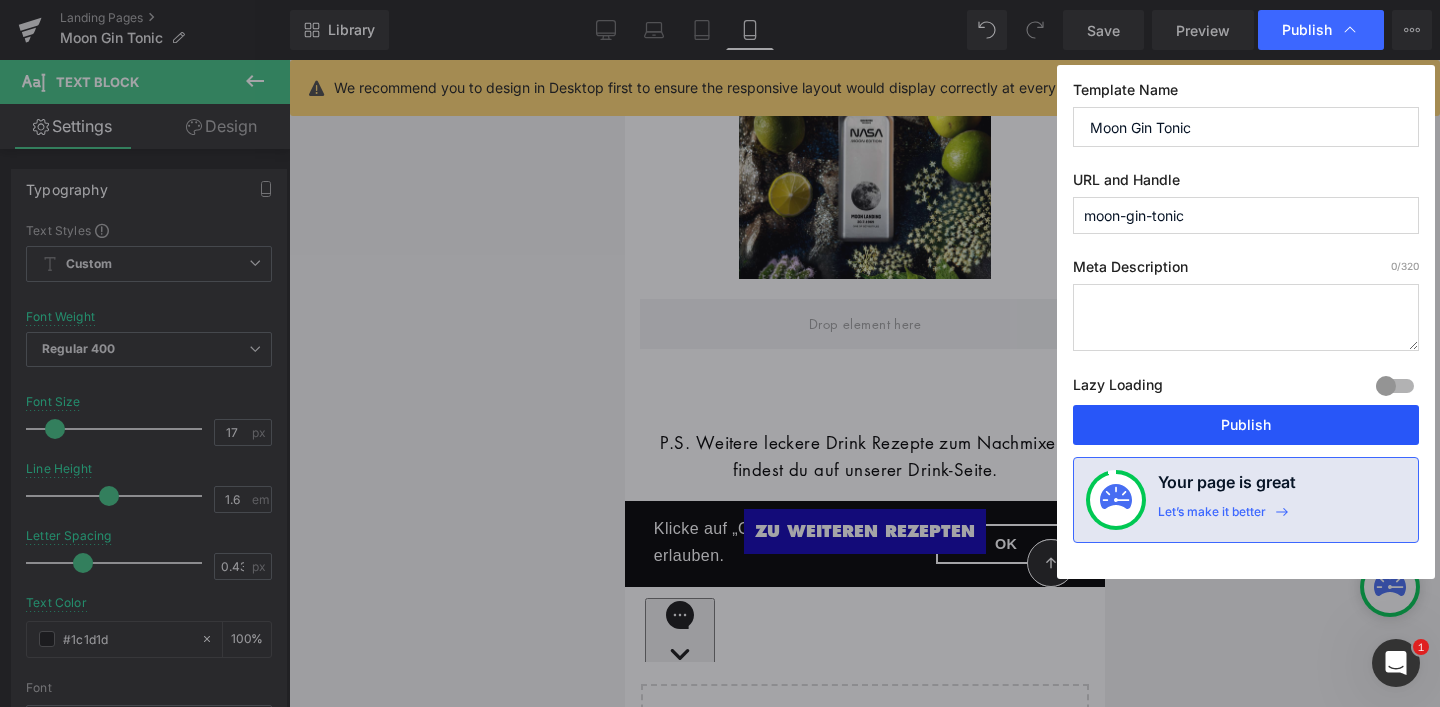 click on "Publish" at bounding box center [1246, 425] 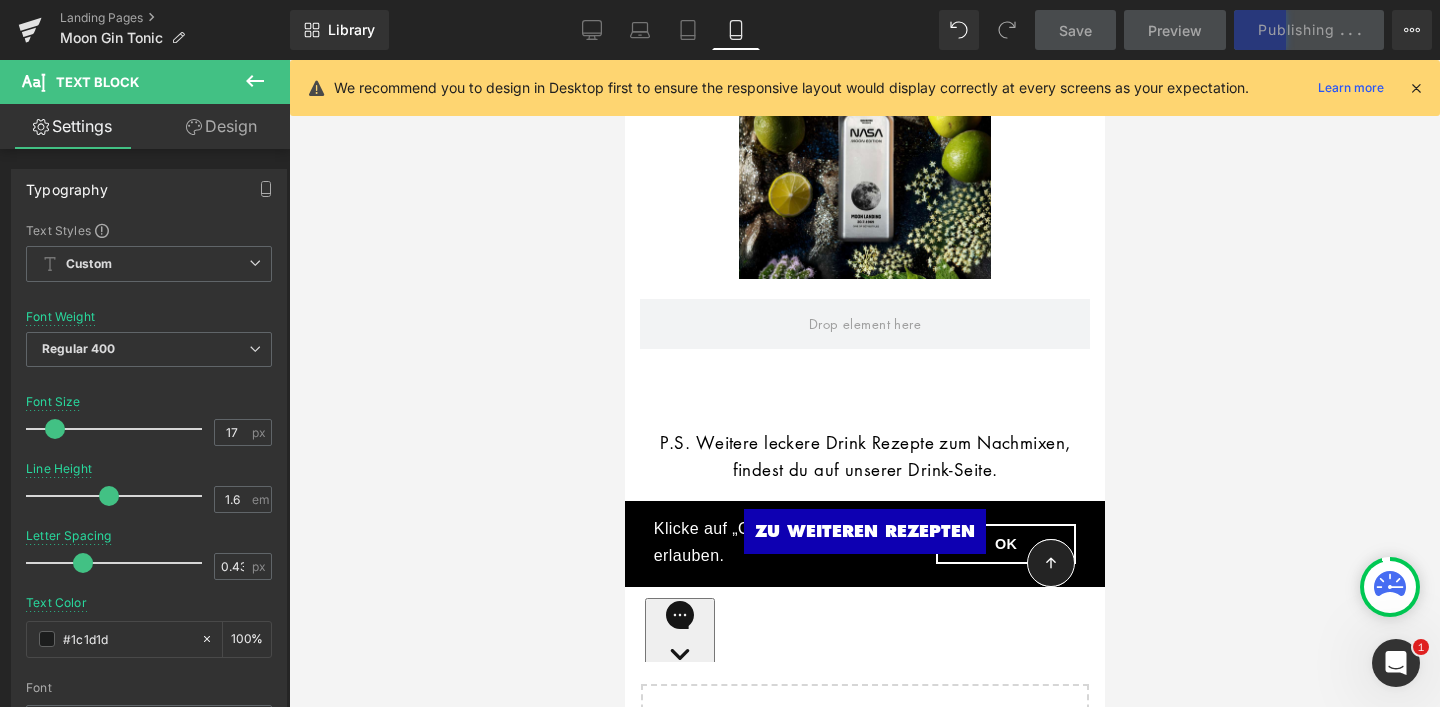 click at bounding box center [1416, 88] 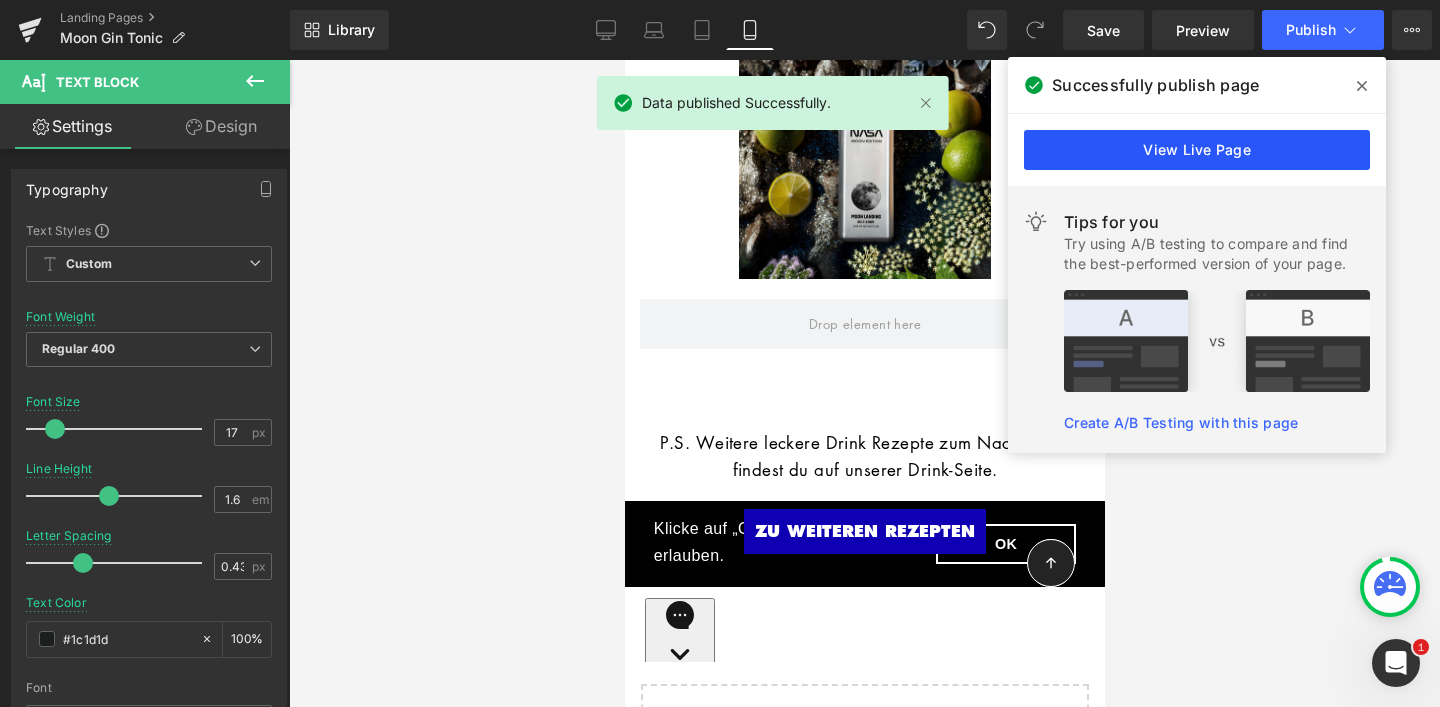 click on "View Live Page" at bounding box center (1197, 150) 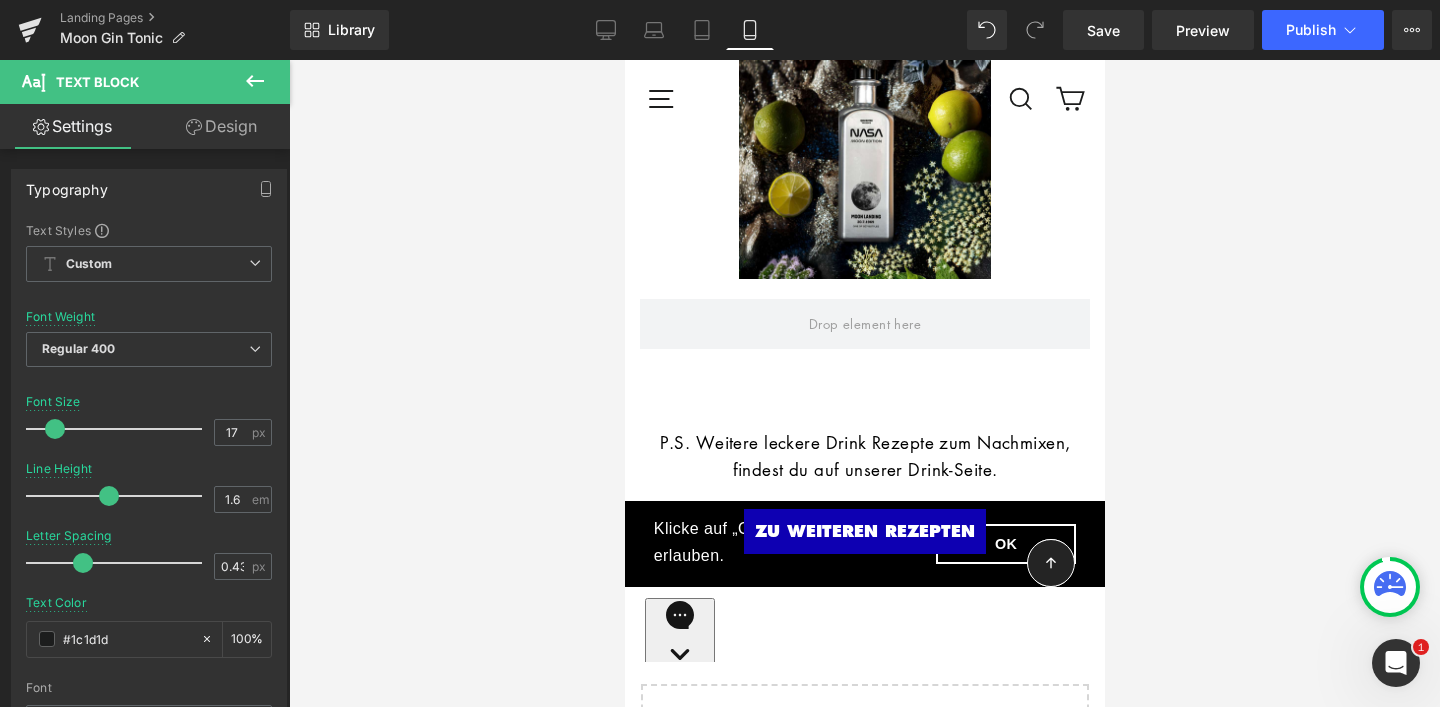 click on "Landing Pages Moon Gin Tonic" at bounding box center (145, 30) 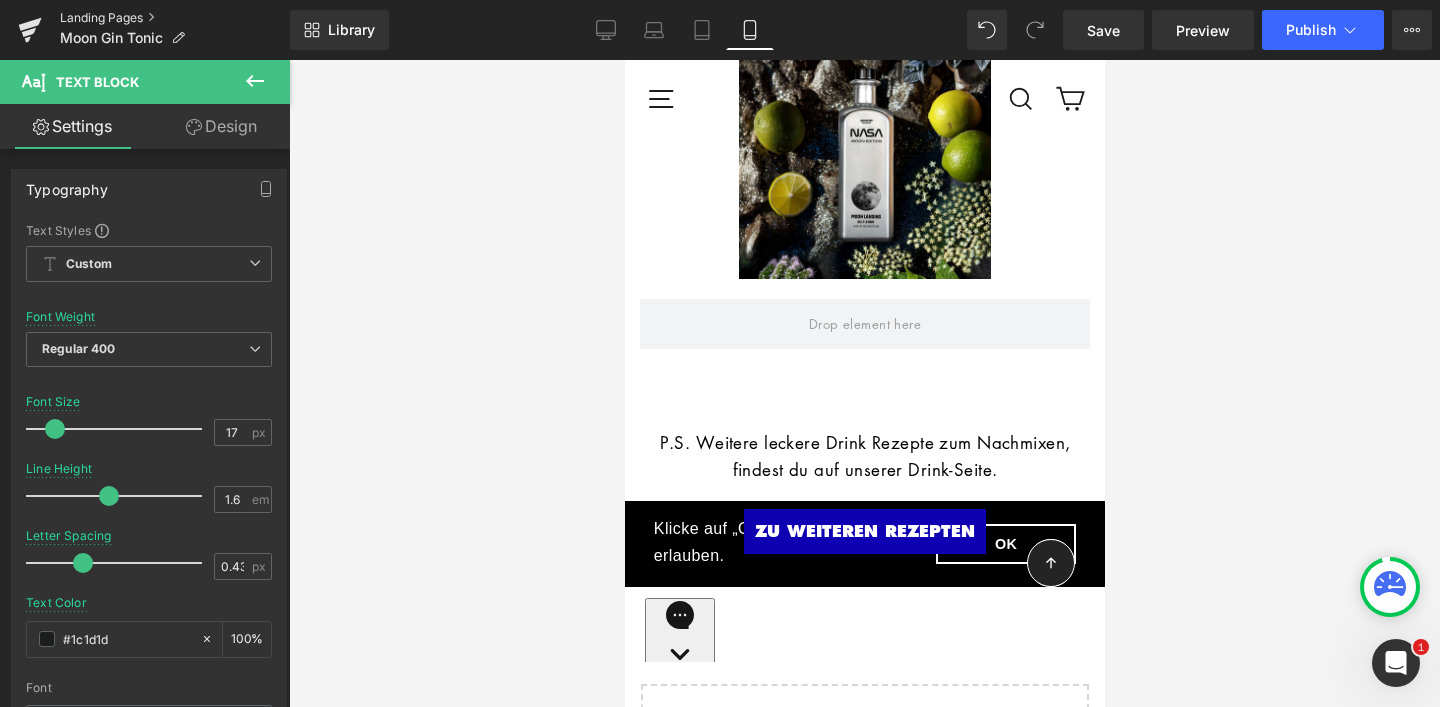 click on "Landing Pages" at bounding box center (175, 18) 